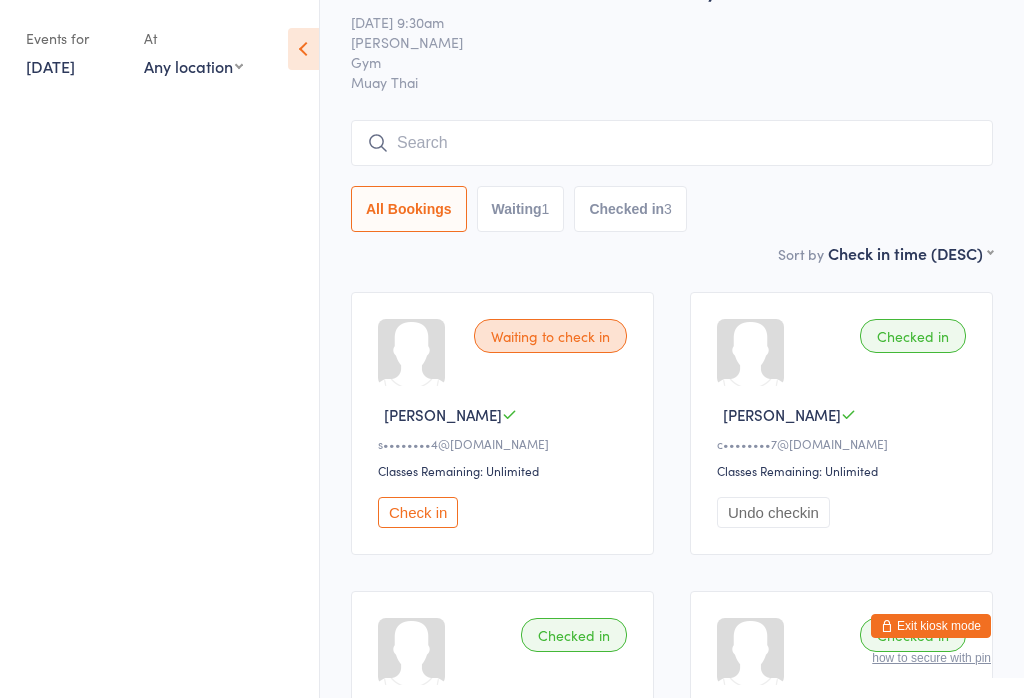 scroll, scrollTop: 0, scrollLeft: 0, axis: both 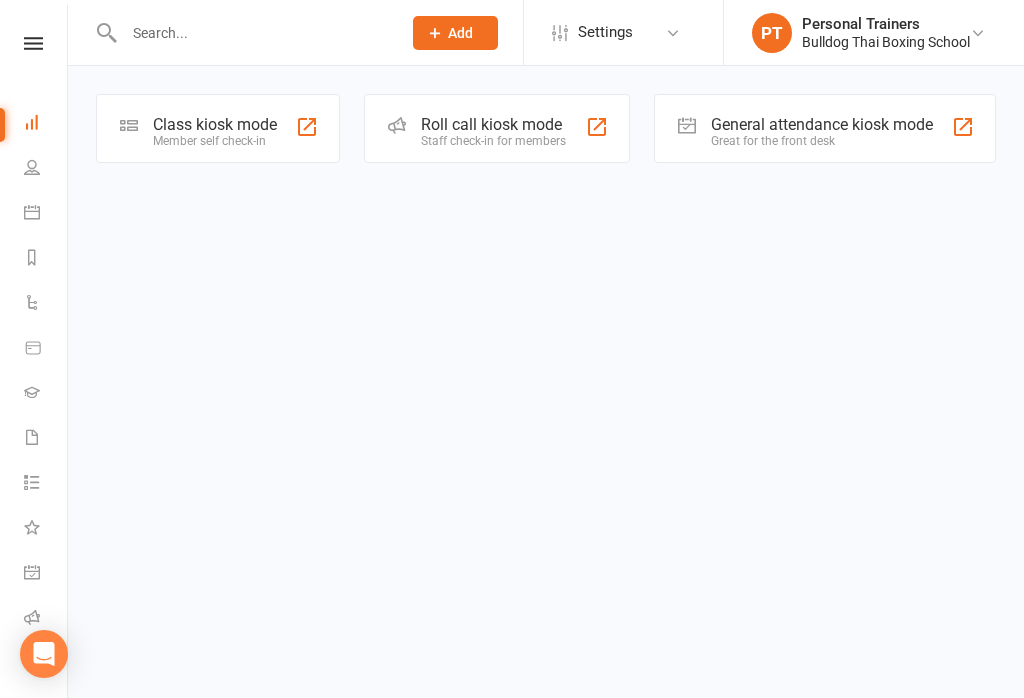 click on "Class kiosk mode" at bounding box center (215, 124) 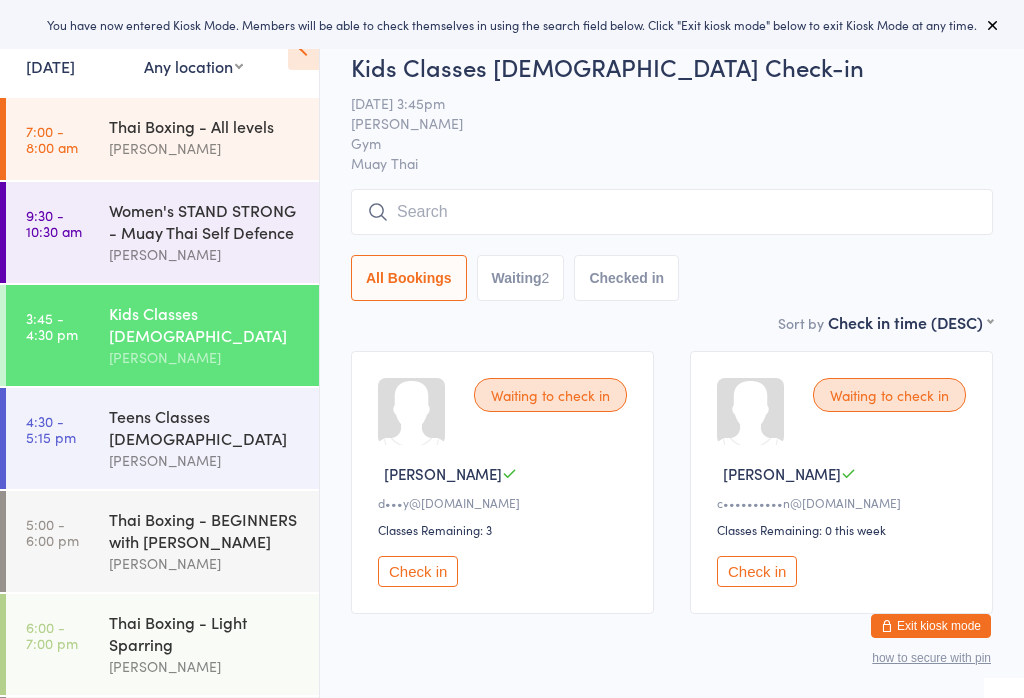 scroll, scrollTop: 0, scrollLeft: 0, axis: both 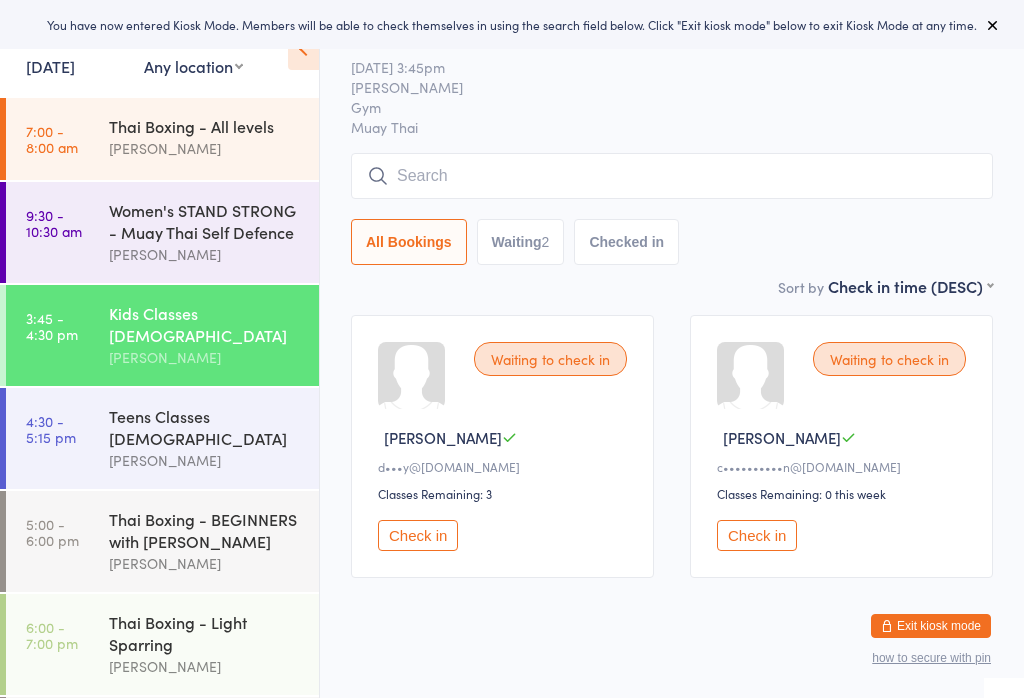 click on "4:30 - 5:15 pm Teens Classes [DEMOGRAPHIC_DATA] [PERSON_NAME]" at bounding box center [162, 438] 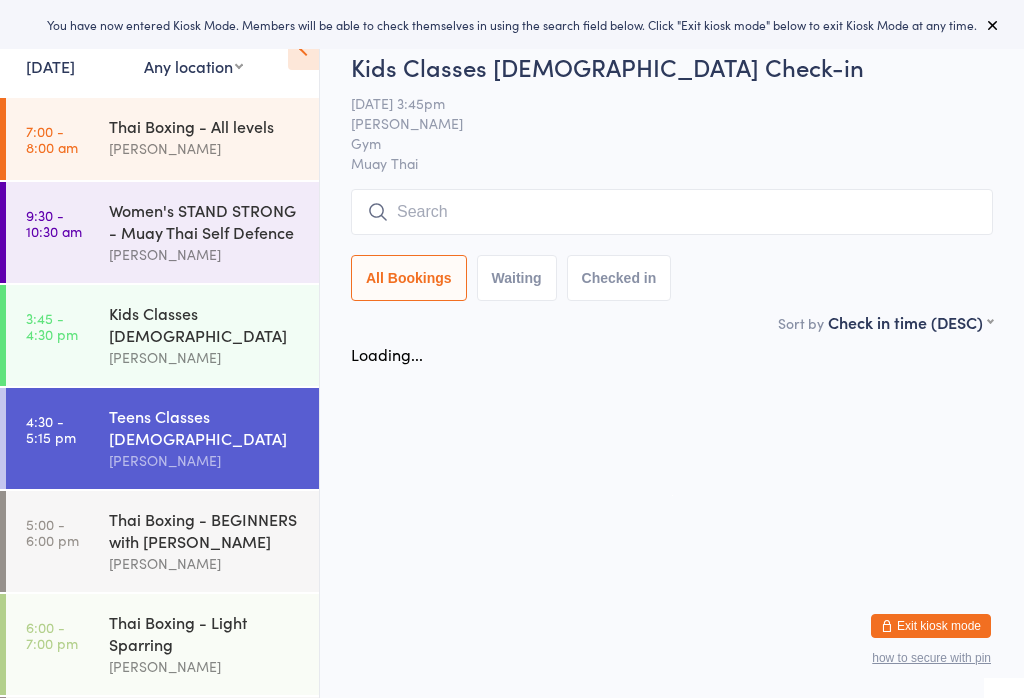 scroll, scrollTop: 0, scrollLeft: 0, axis: both 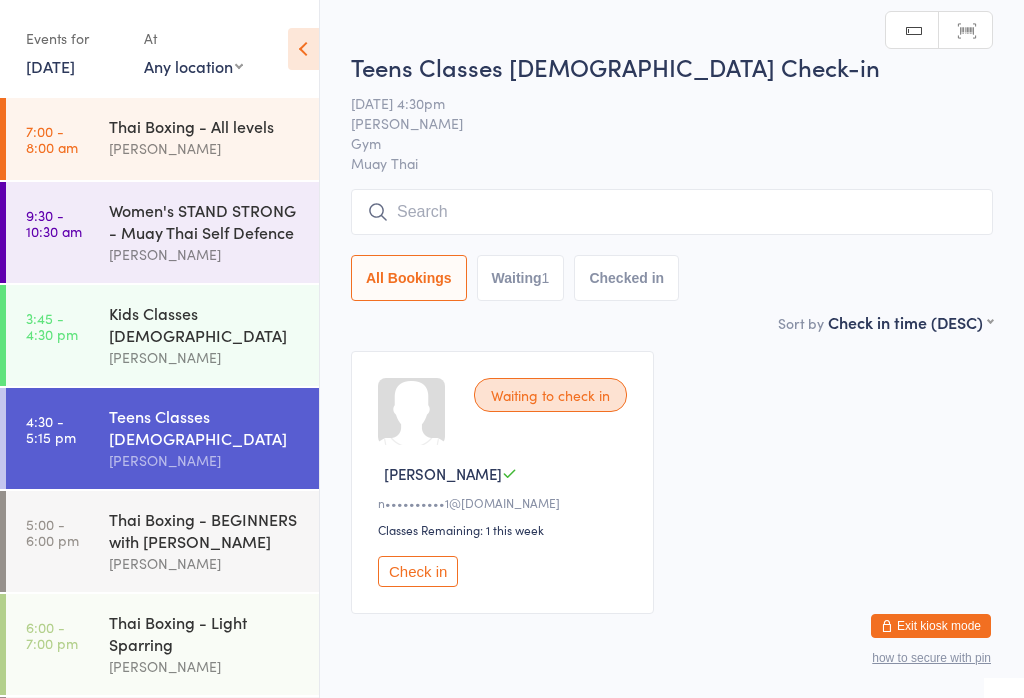 click on "3:45 - 4:30 pm" at bounding box center (52, 326) 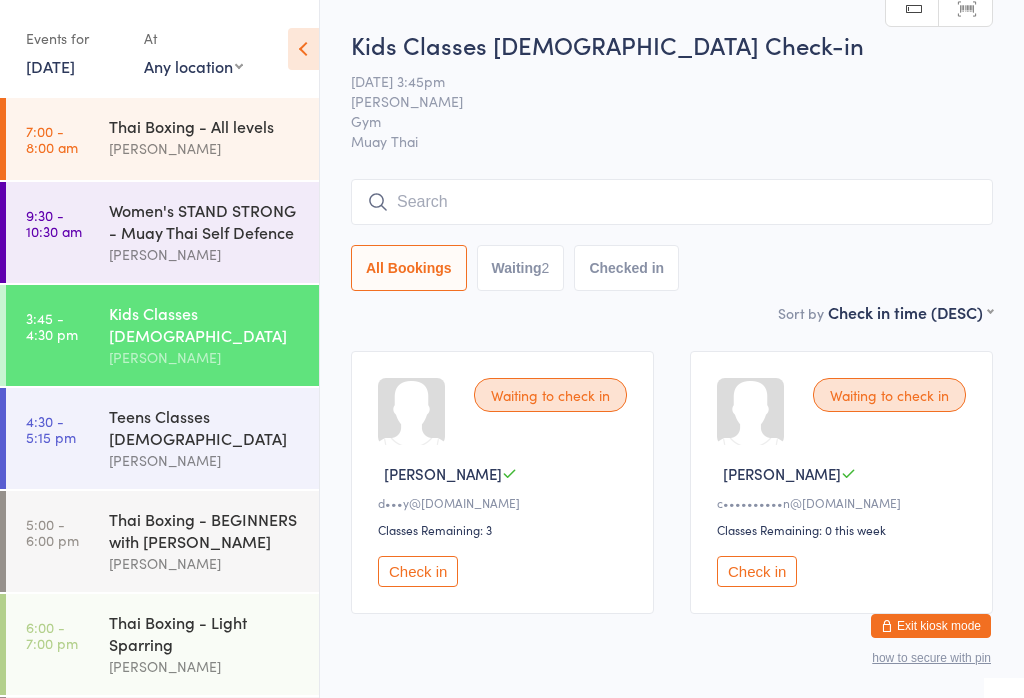 click on "Check in" at bounding box center [757, 571] 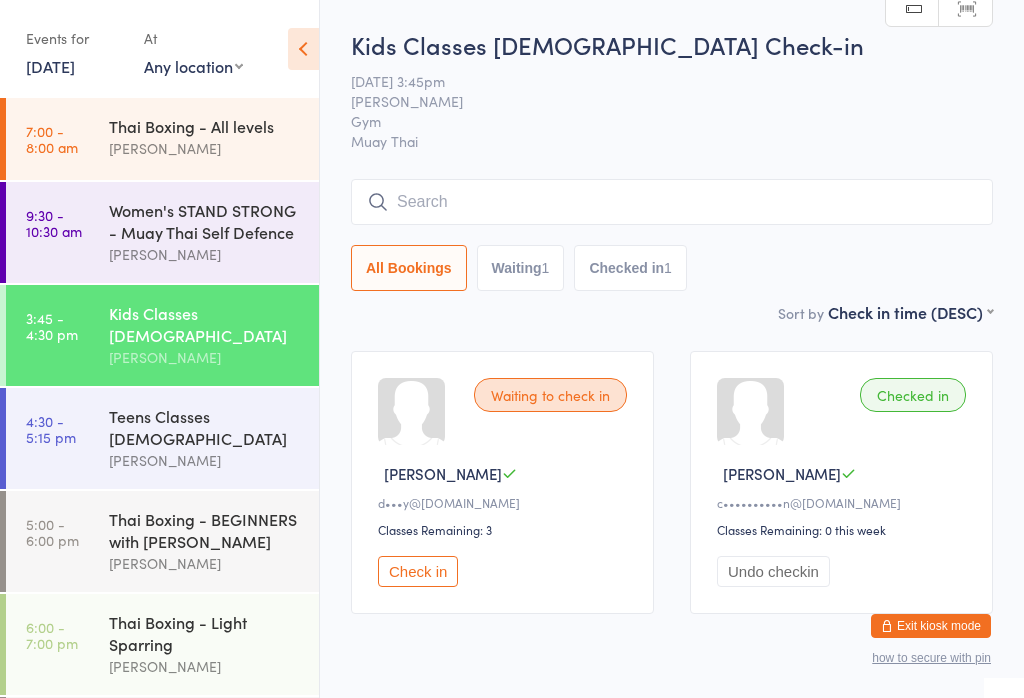 click on "Check in" at bounding box center (418, 571) 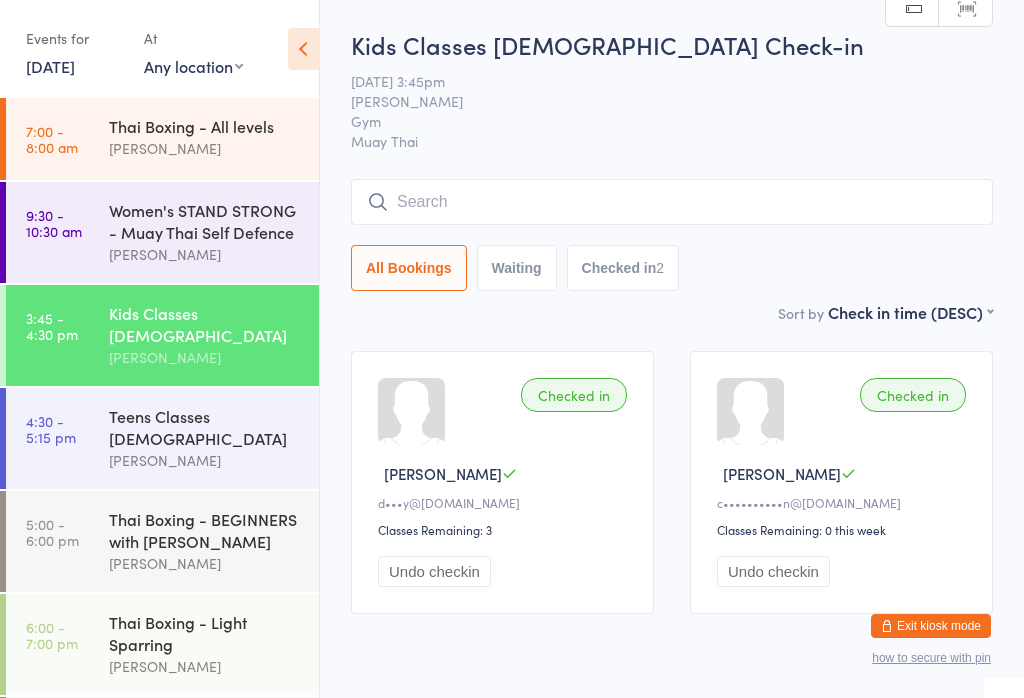 click on "Checked in" at bounding box center (574, 395) 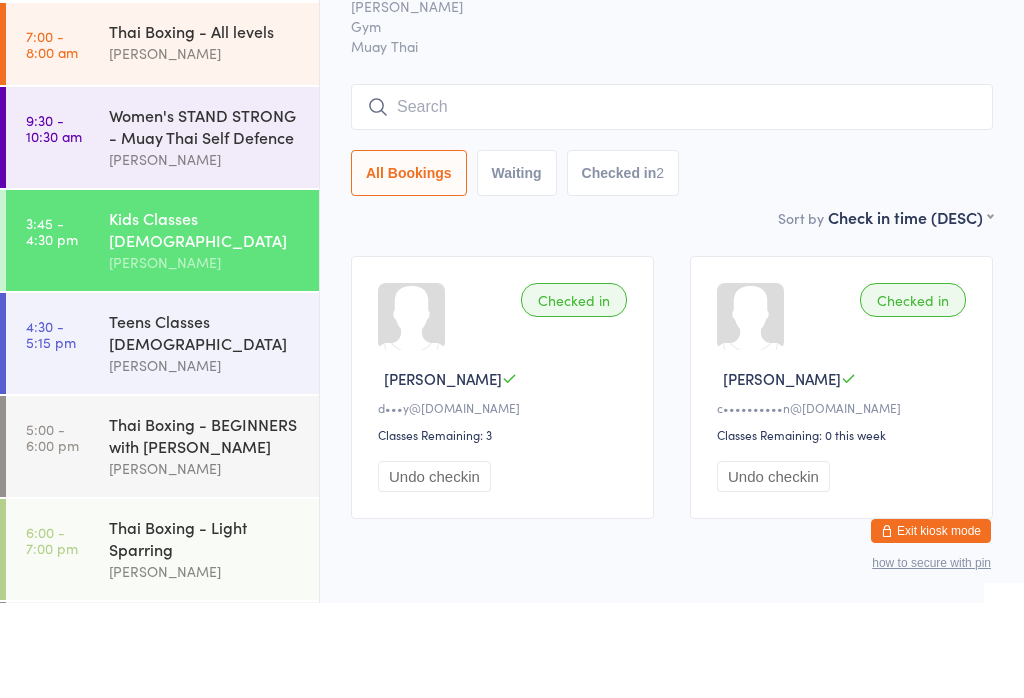 scroll, scrollTop: 36, scrollLeft: 0, axis: vertical 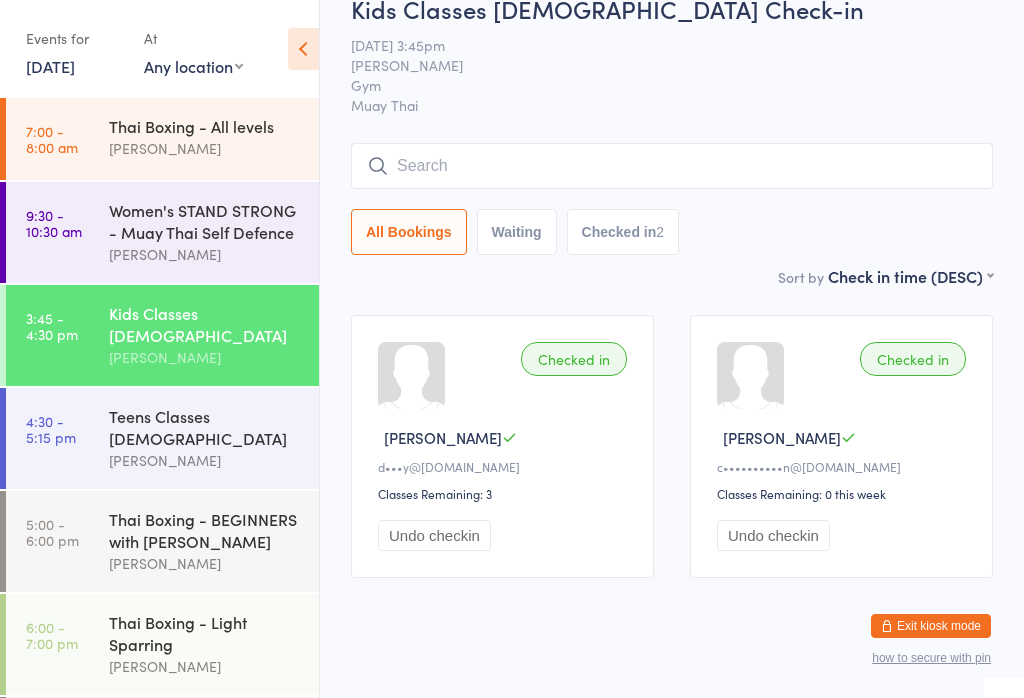 click on "Teens Classes 13-16yo" at bounding box center (205, 427) 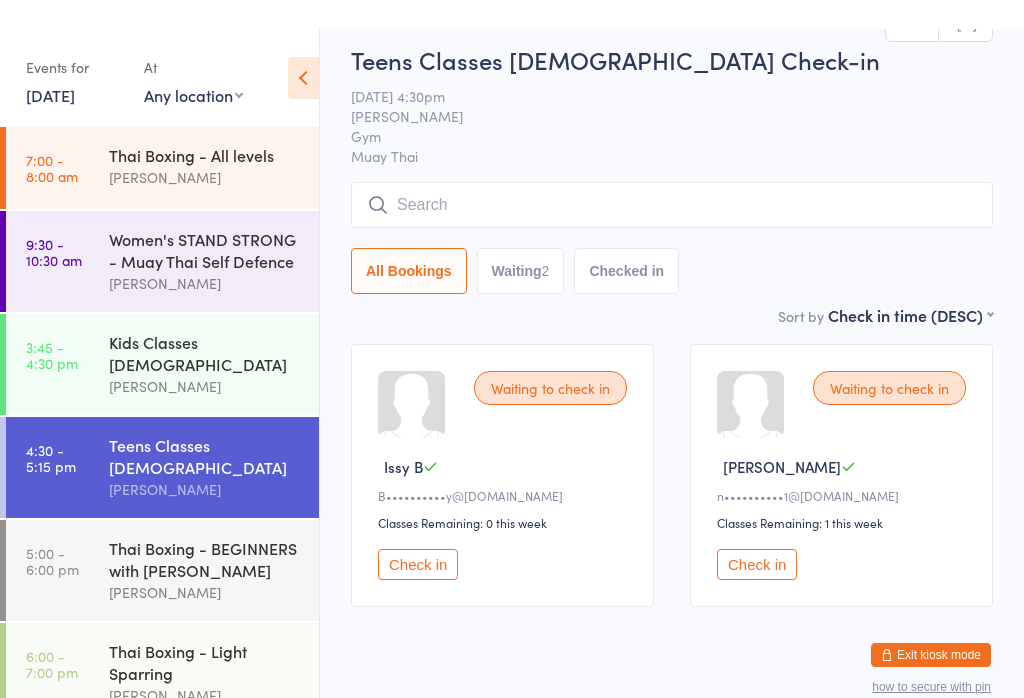scroll, scrollTop: 0, scrollLeft: 0, axis: both 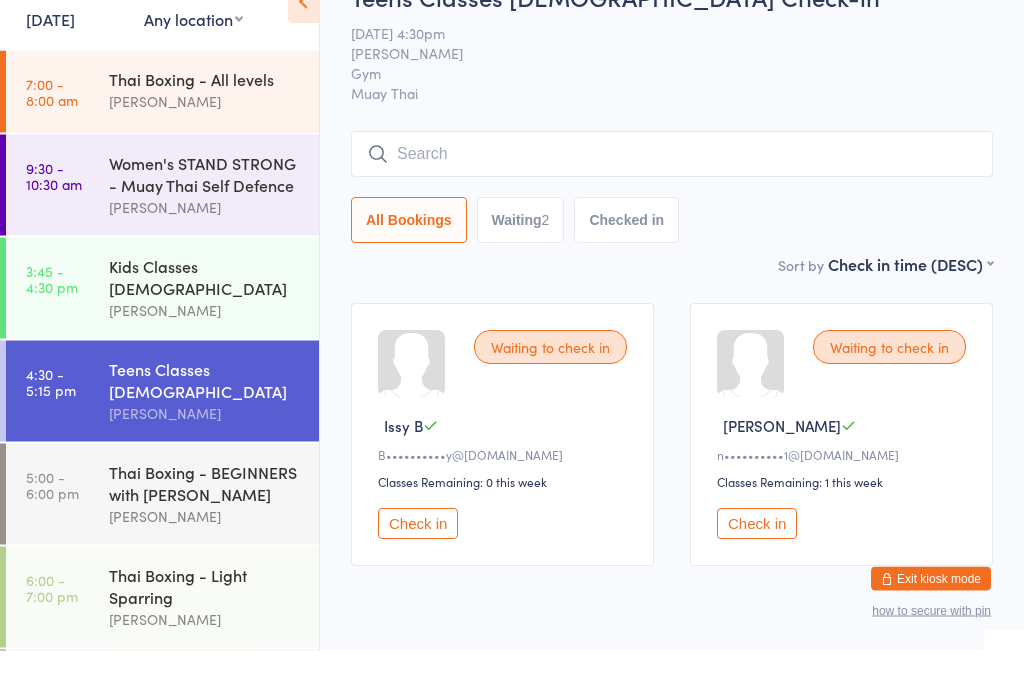 click on "All Bookings Waiting  2 Checked in" at bounding box center (672, 268) 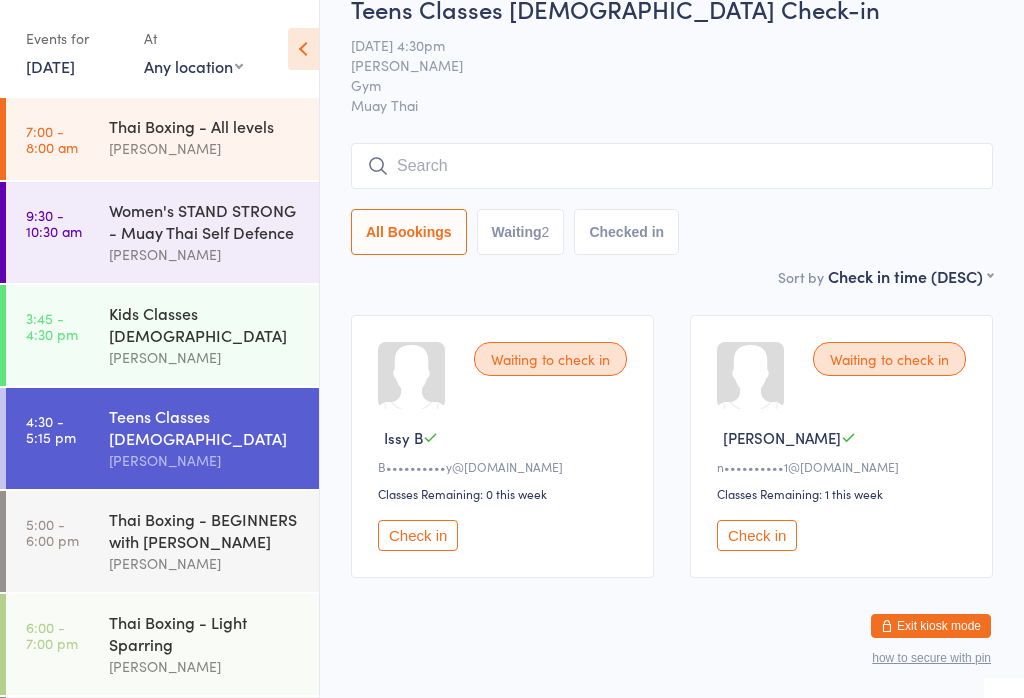 click on "Teens Classes 13-16yo" at bounding box center [205, 427] 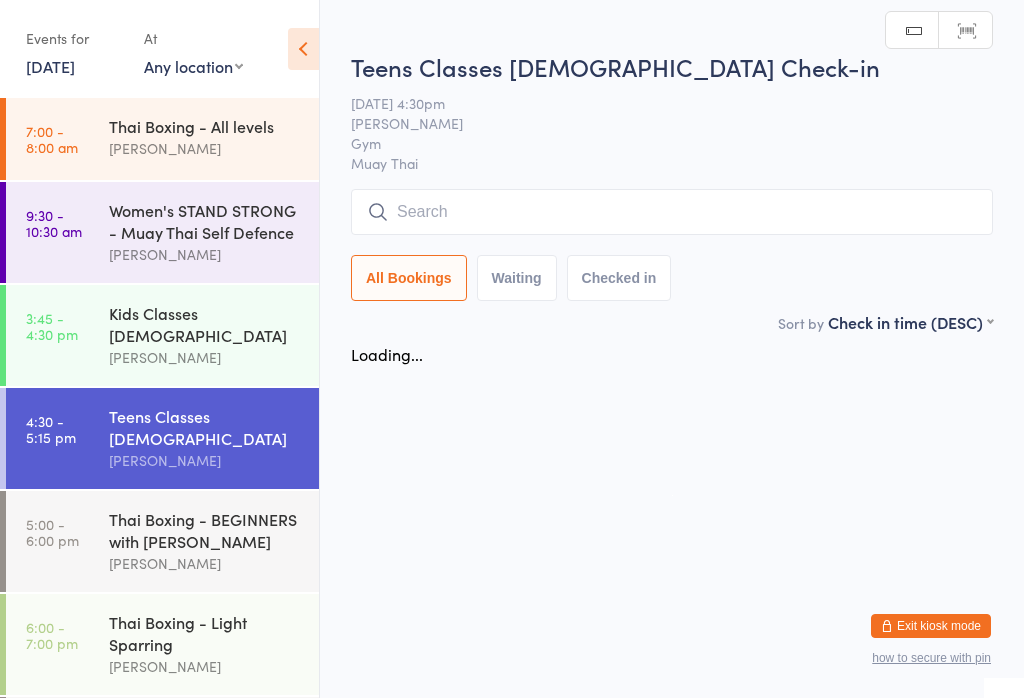 scroll, scrollTop: 0, scrollLeft: 0, axis: both 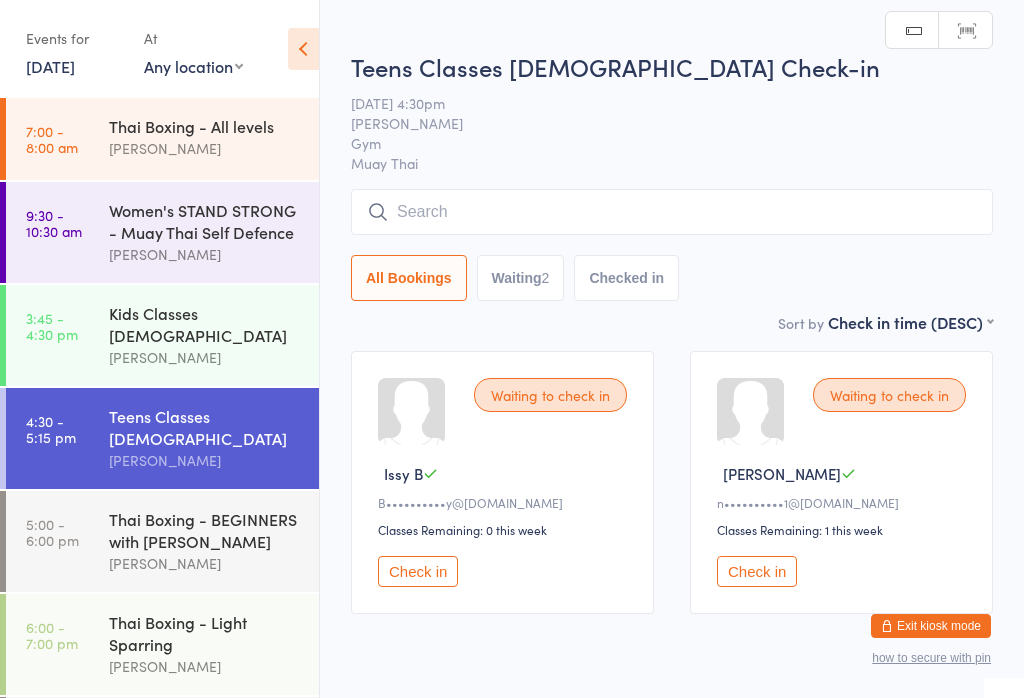 click at bounding box center [672, 212] 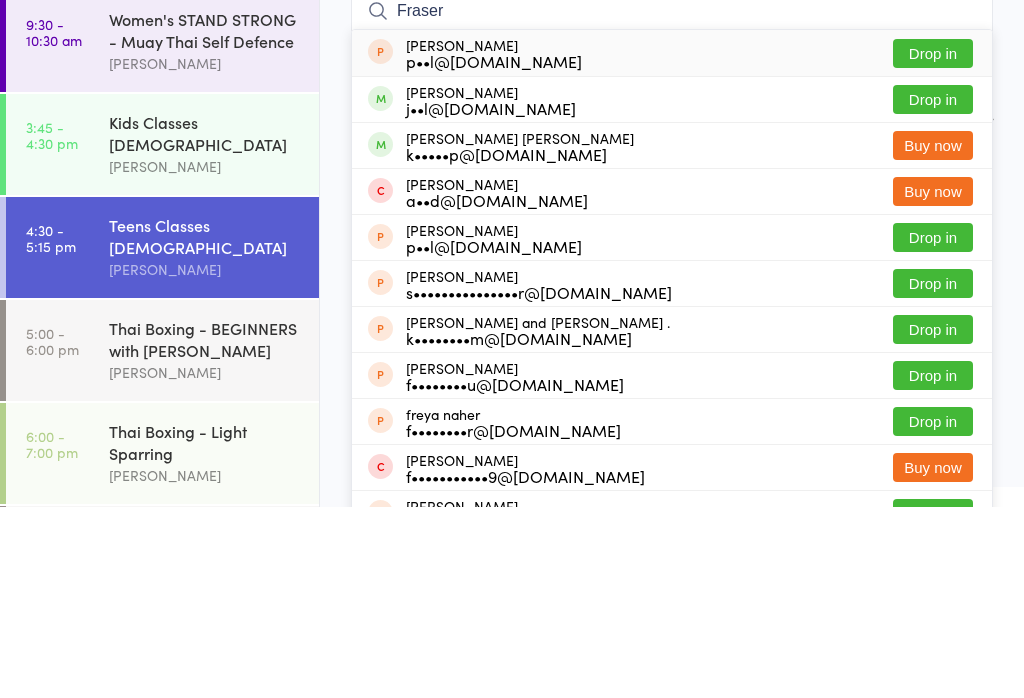 type on "Fraser" 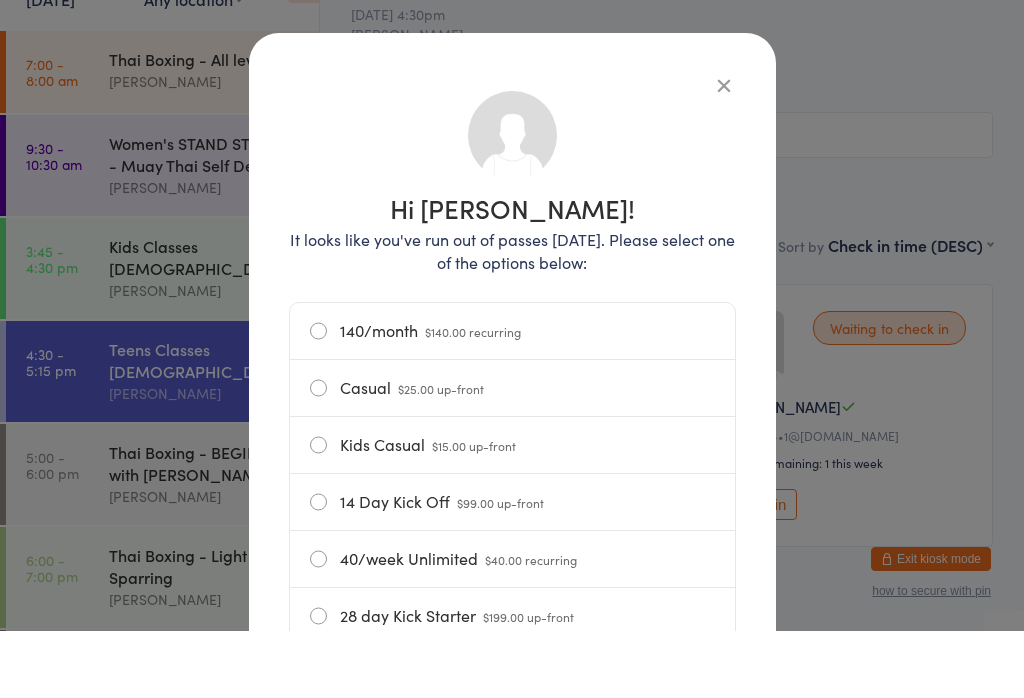 scroll, scrollTop: 67, scrollLeft: 0, axis: vertical 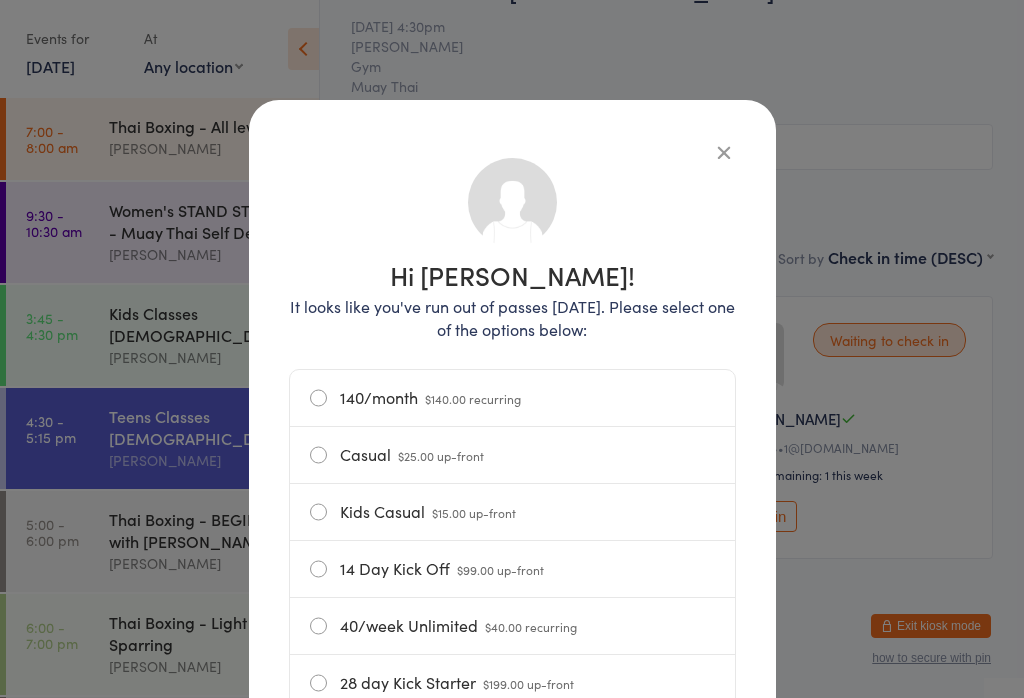click at bounding box center (724, 152) 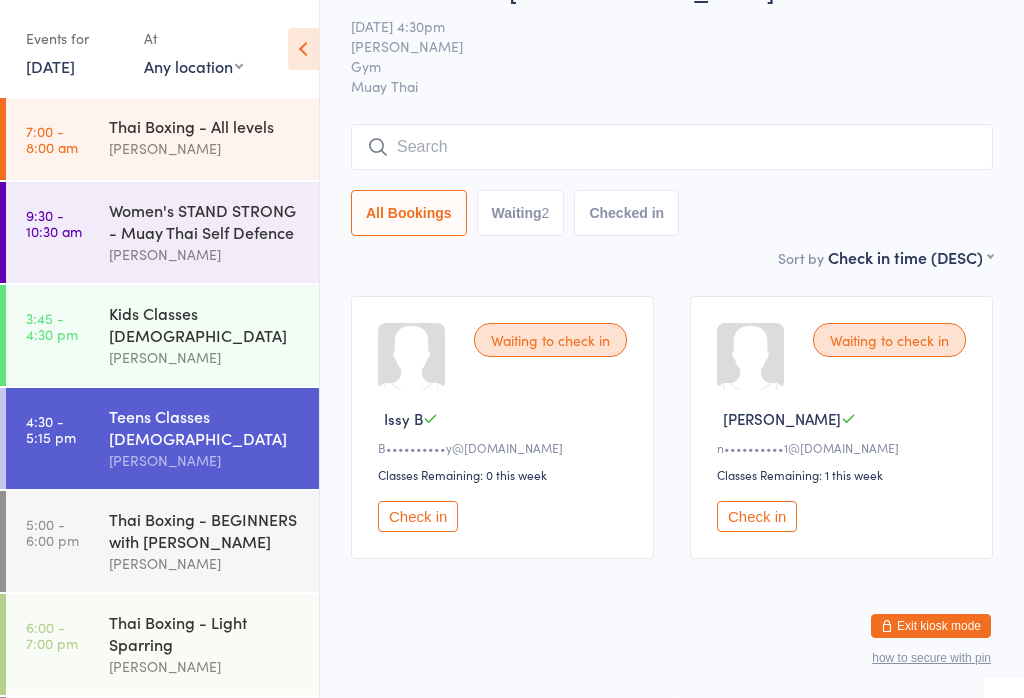click at bounding box center (672, 147) 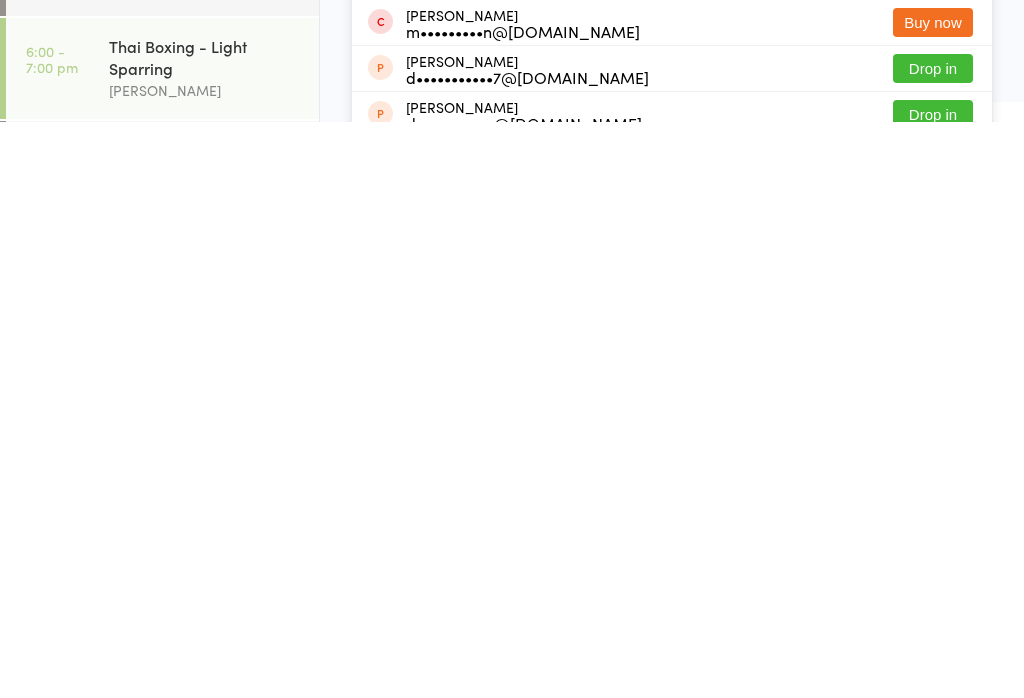 scroll, scrollTop: 0, scrollLeft: 0, axis: both 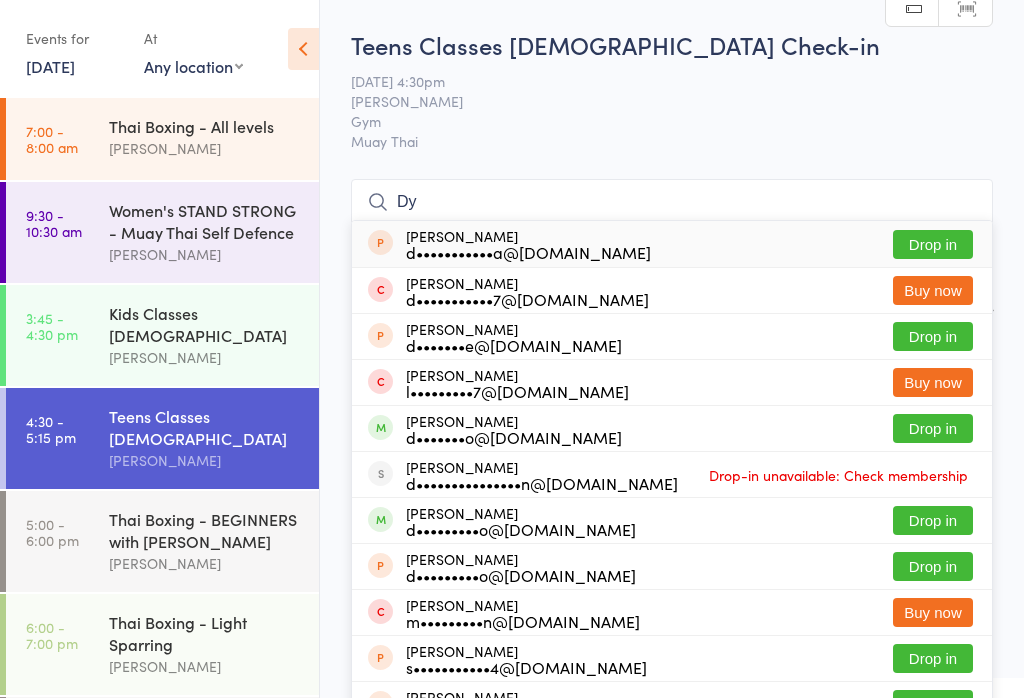 type on "D" 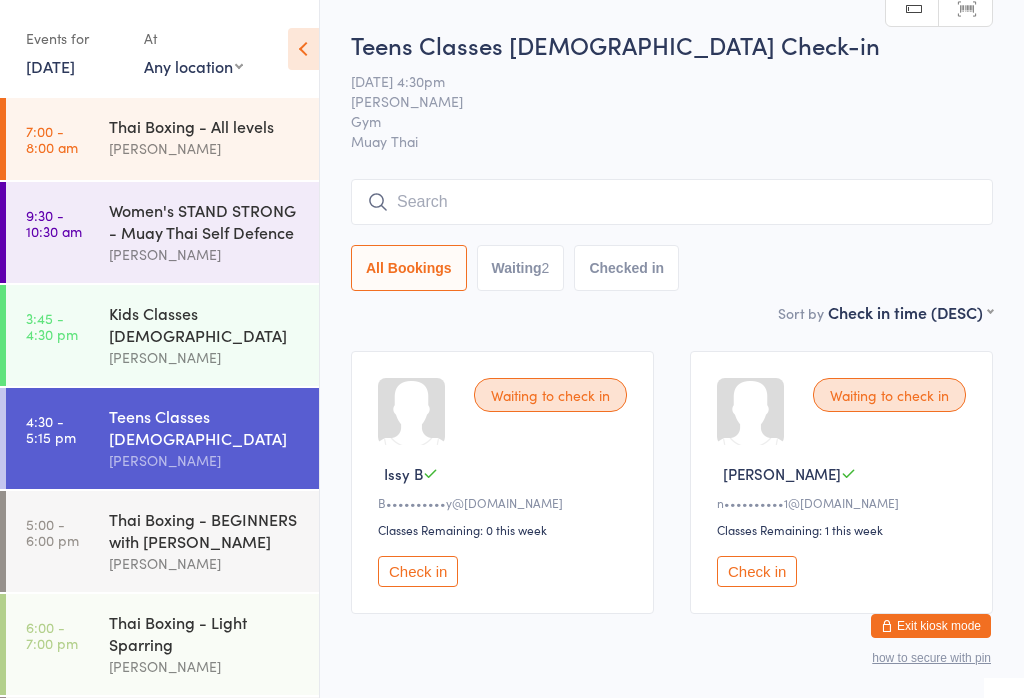 click on "10 Jul 4:30pm" at bounding box center (656, 81) 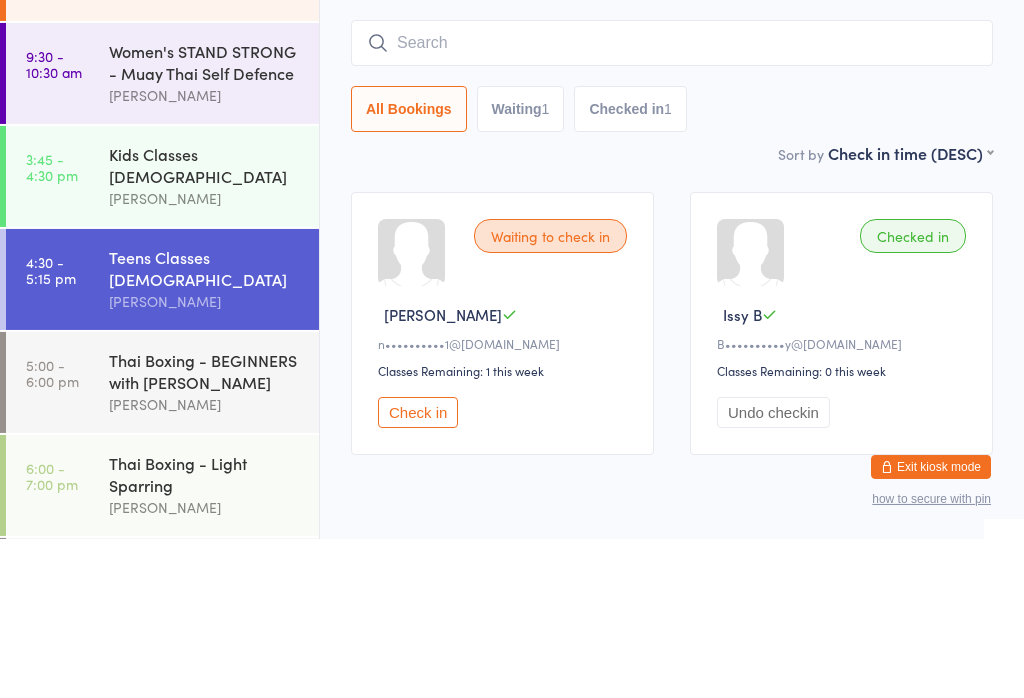 scroll, scrollTop: 36, scrollLeft: 0, axis: vertical 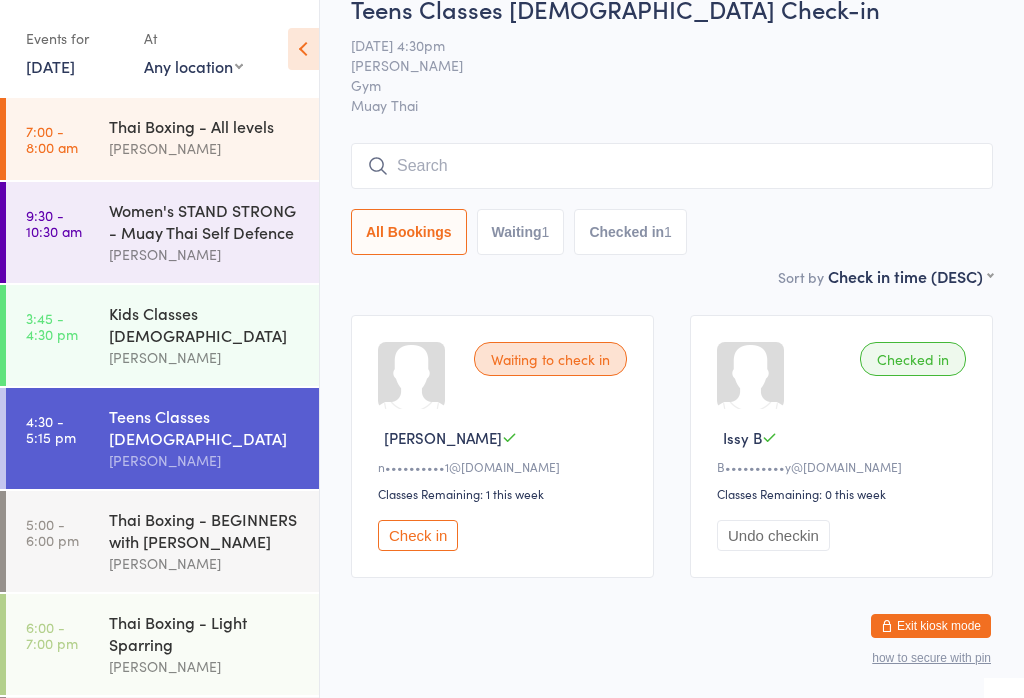 click at bounding box center (672, 166) 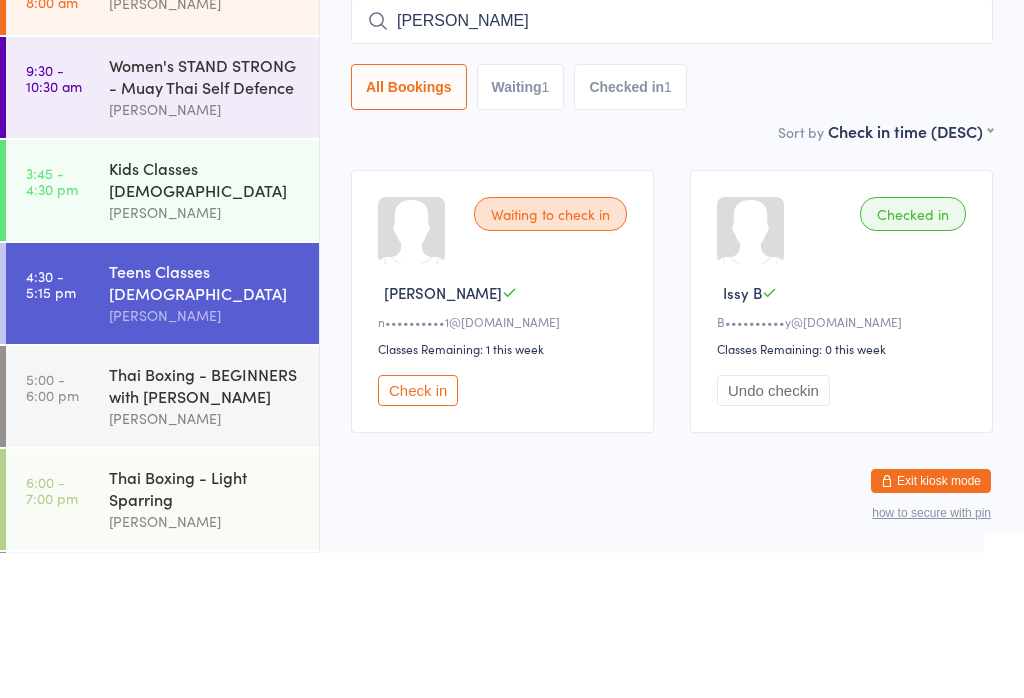 type on "Noah jones" 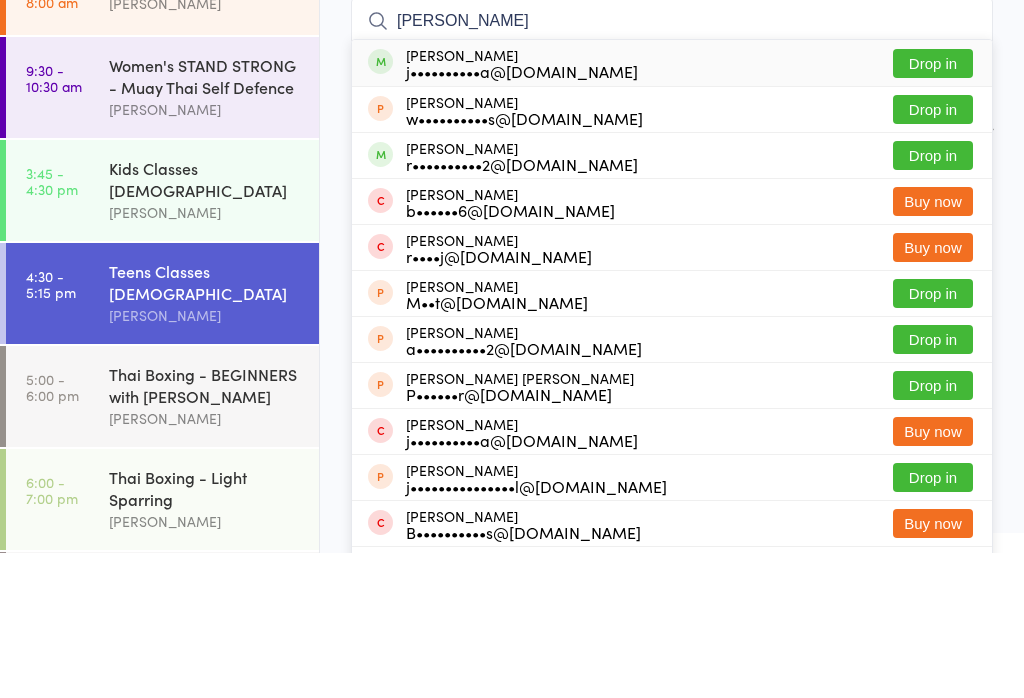click on "Drop in" at bounding box center [933, 208] 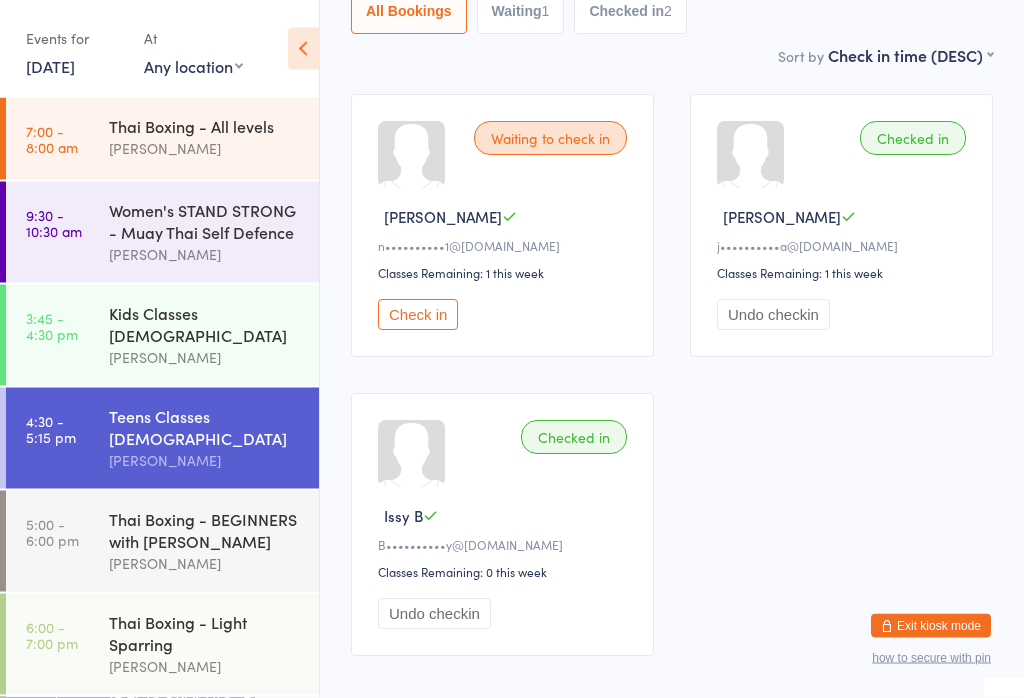 scroll, scrollTop: 254, scrollLeft: 0, axis: vertical 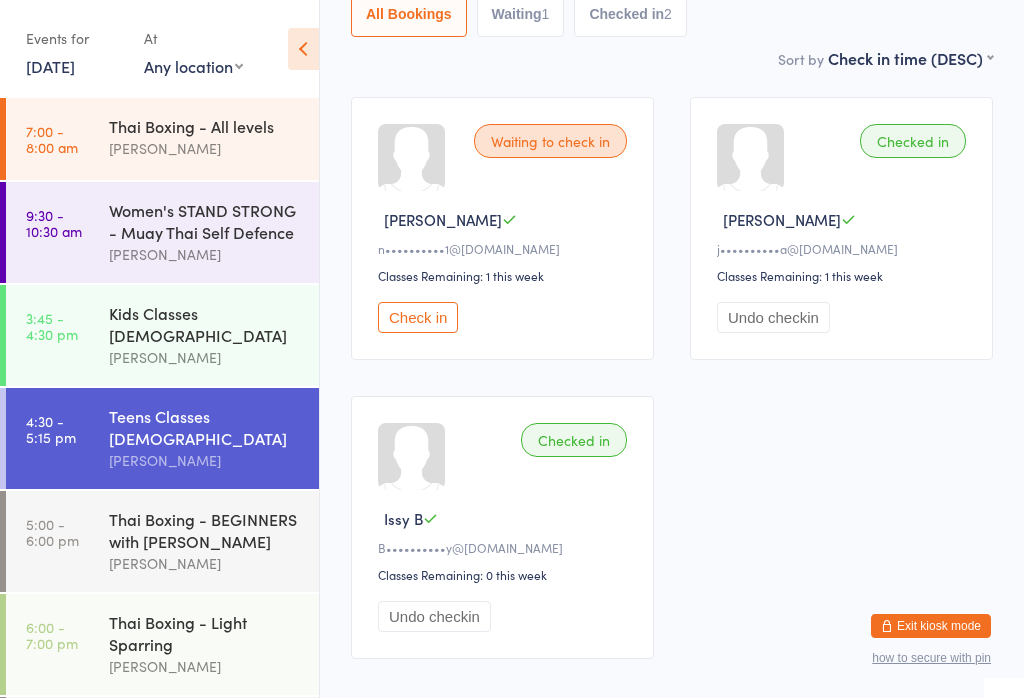 click on "Waiting to check in Kai D  n••••••••••1@gmail.com Classes Remaining: 1 this week   Check in Checked in Noah J  j••••••••••a@gmail.com Classes Remaining: 1 this week   Undo checkin Checked in Issy B  B••••••••••y@outlook.com.au Classes Remaining: 0 this week   Undo checkin" at bounding box center [672, 378] 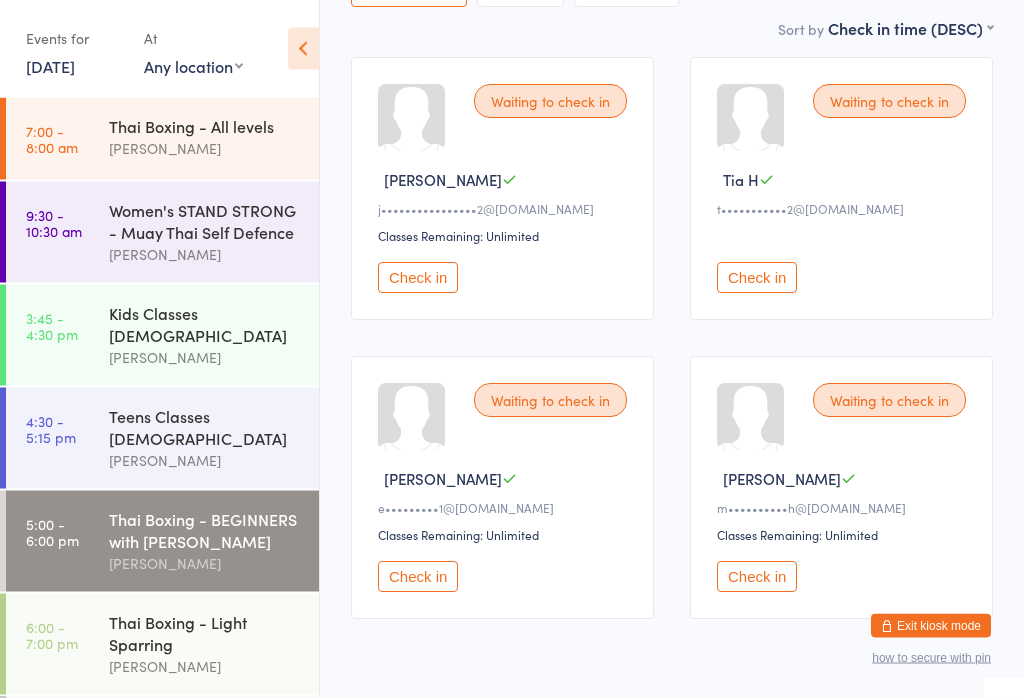 scroll, scrollTop: 321, scrollLeft: 0, axis: vertical 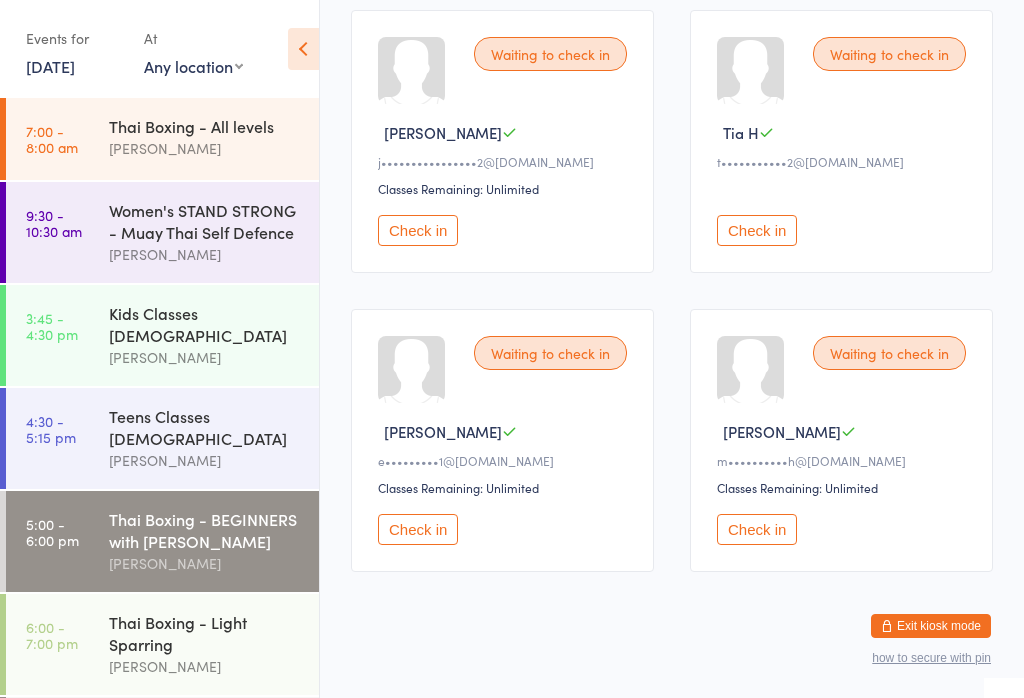 click on "Check in" at bounding box center (418, 529) 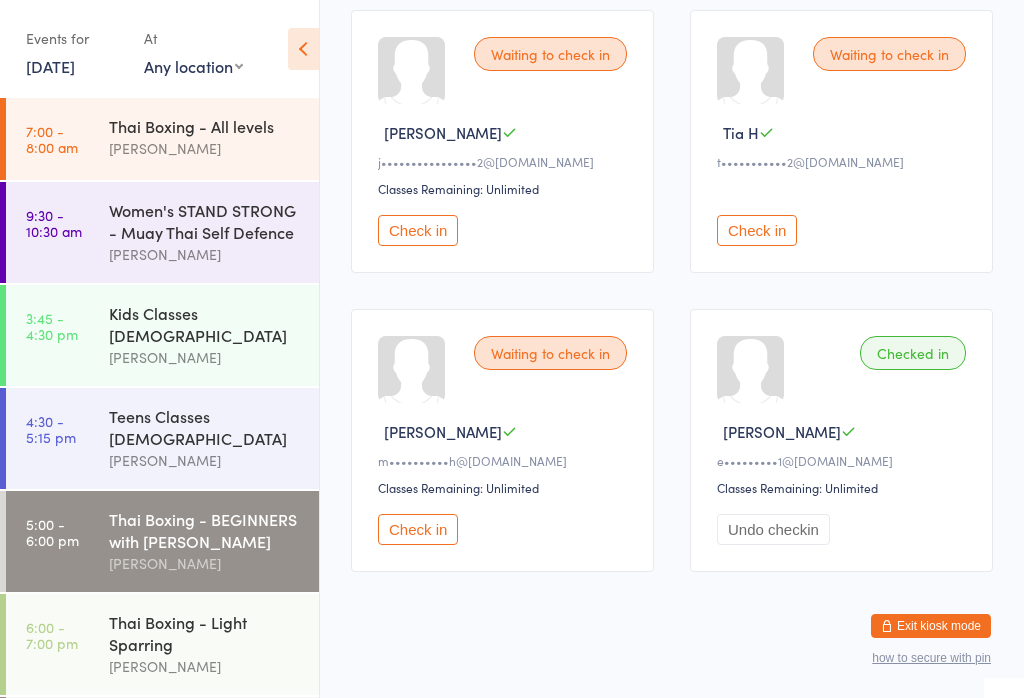 click on "t•••••••••••2@gmail.com" at bounding box center [844, 161] 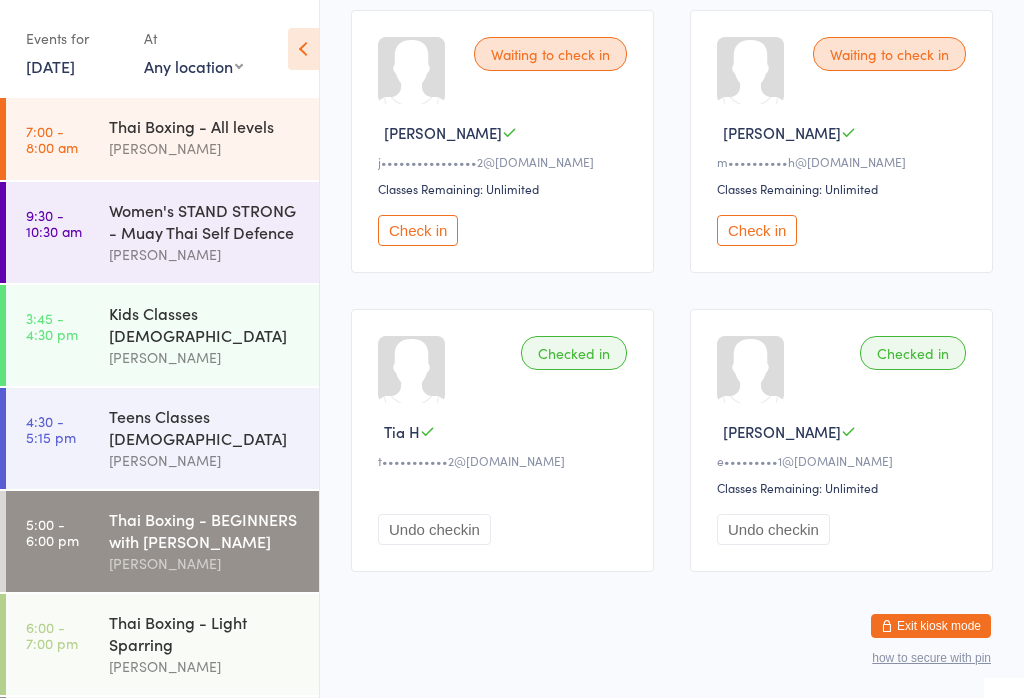 click on "Thai Boxing - BEGINNERS with Armanno" at bounding box center [205, 530] 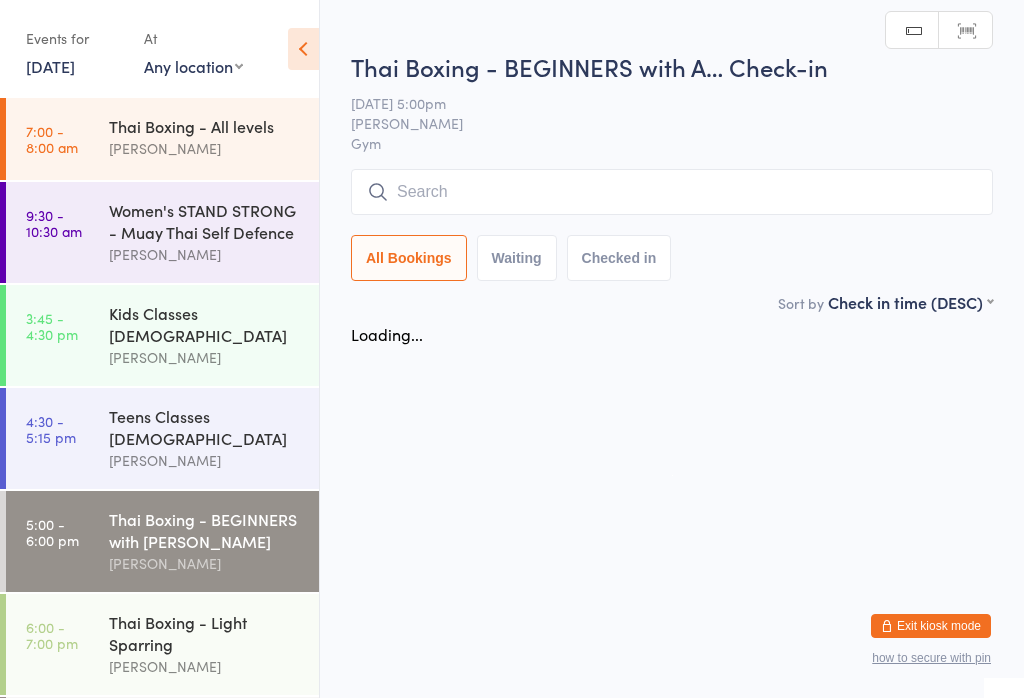 scroll, scrollTop: 0, scrollLeft: 0, axis: both 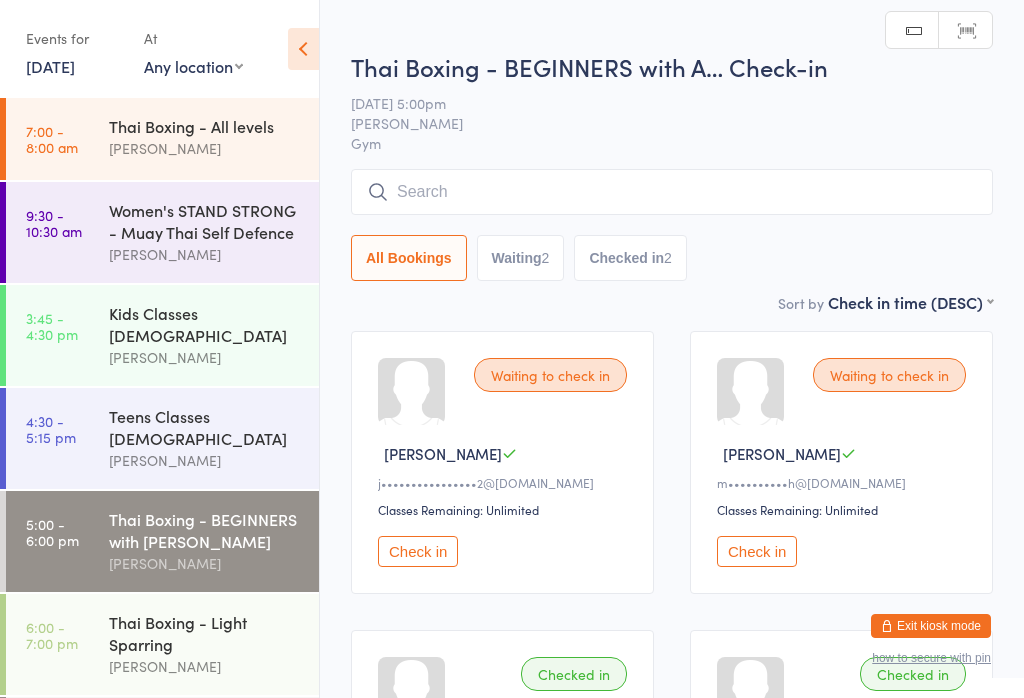 click at bounding box center (672, 192) 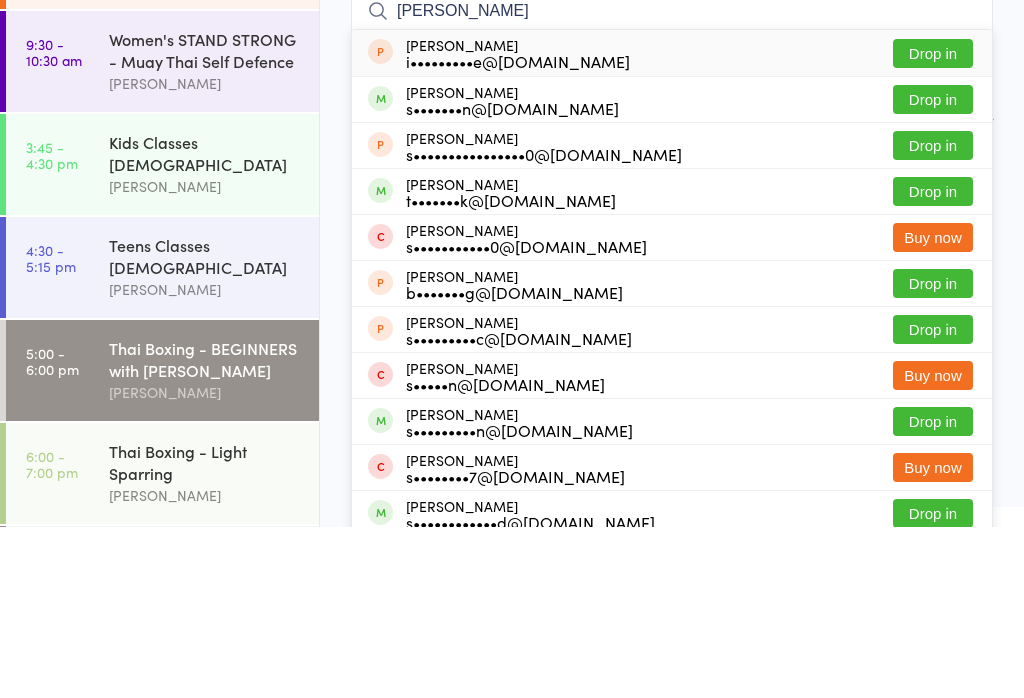 type on "Samuel g" 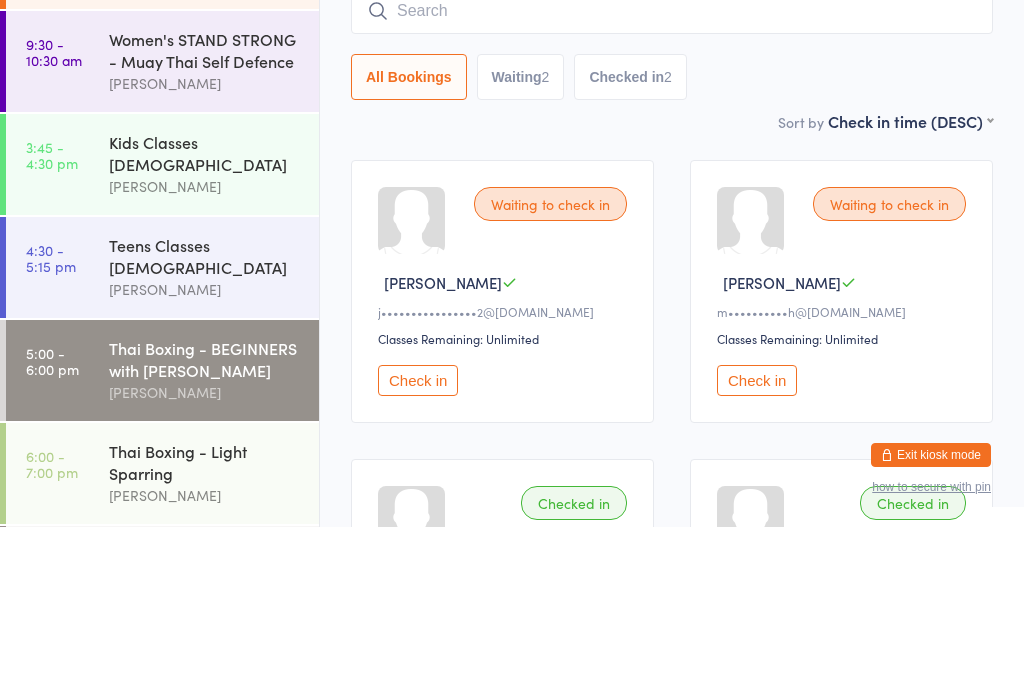scroll, scrollTop: 171, scrollLeft: 0, axis: vertical 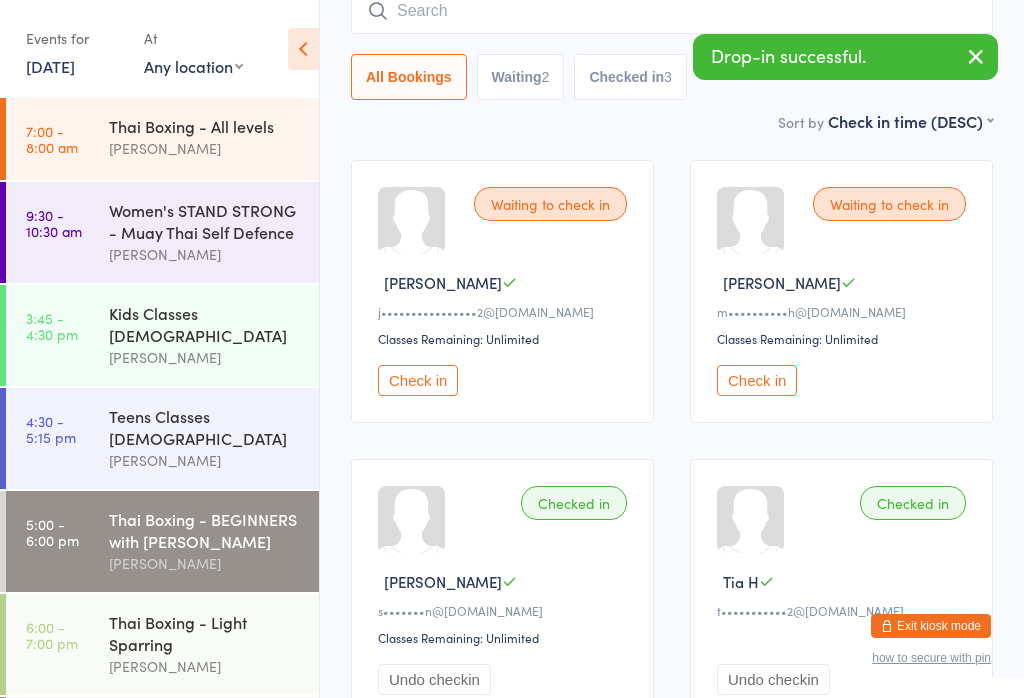 click on "Check in" at bounding box center (418, 380) 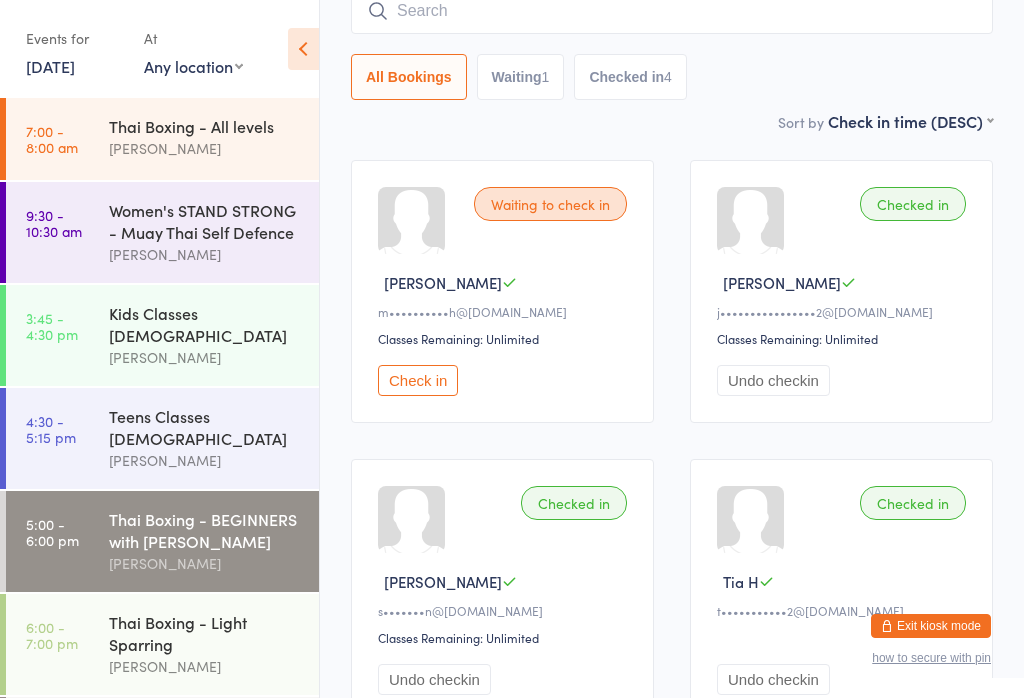 click on "Check in" at bounding box center (418, 380) 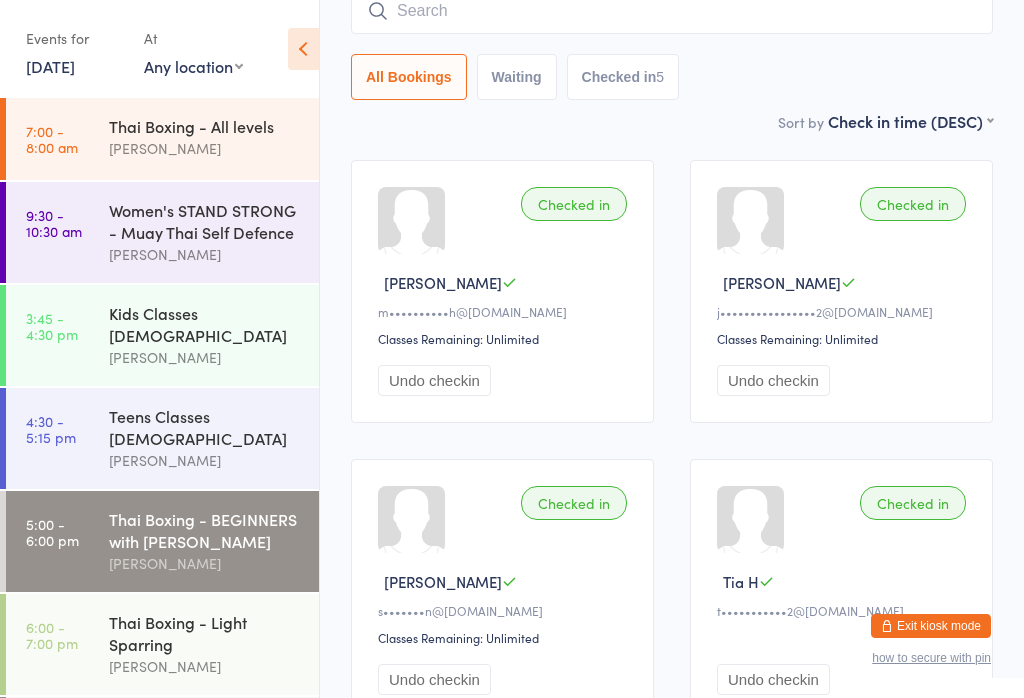 click at bounding box center (672, 11) 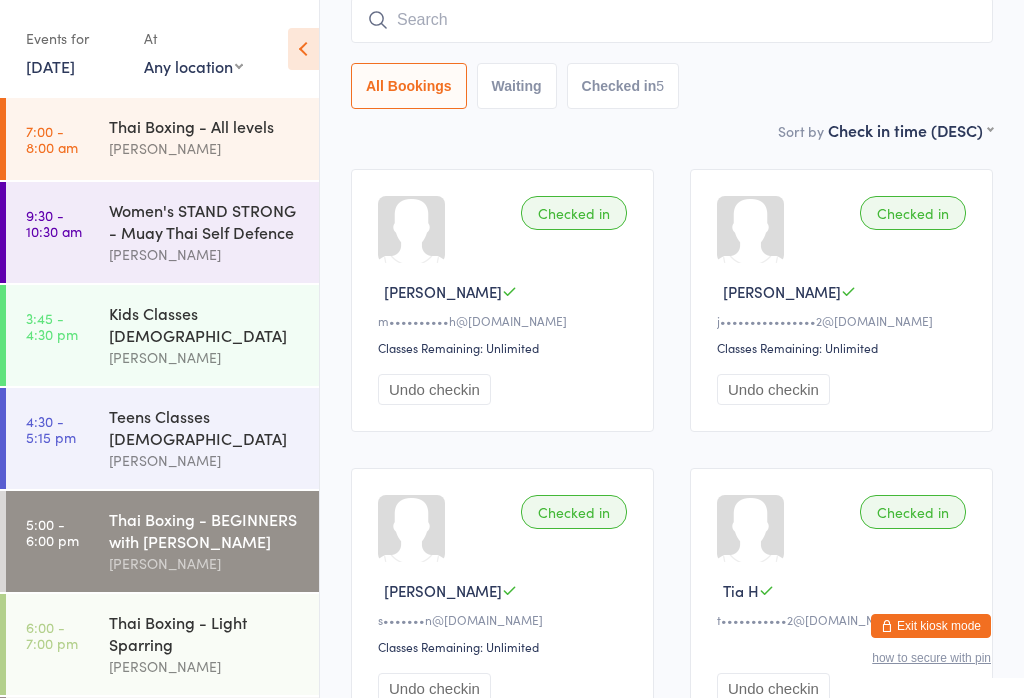 scroll, scrollTop: 161, scrollLeft: 0, axis: vertical 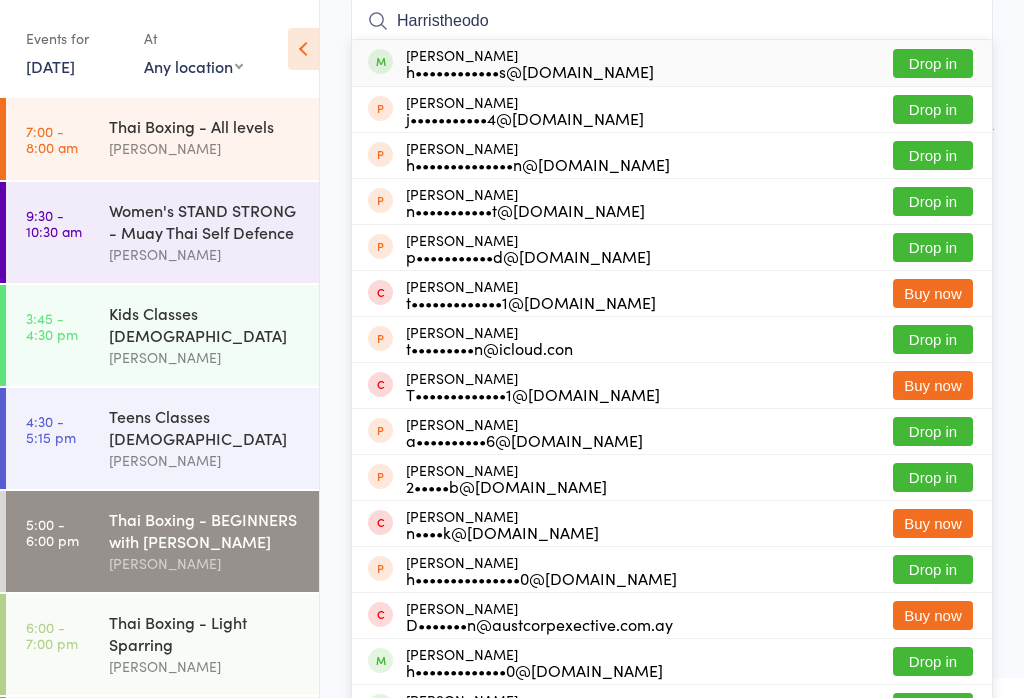 type on "Harristheodo" 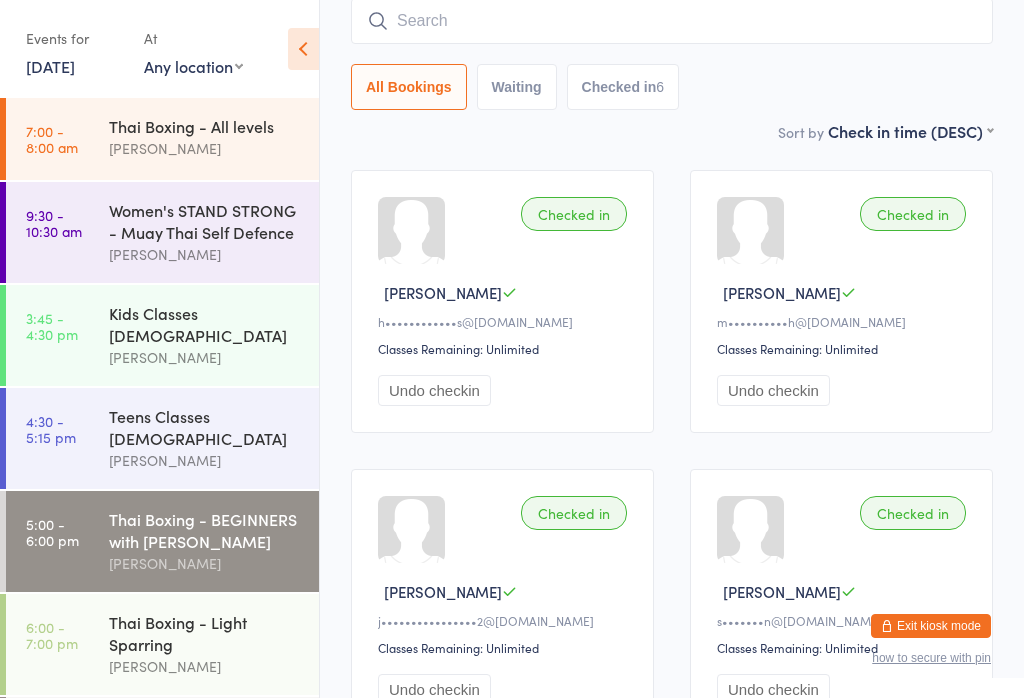 click at bounding box center [672, 21] 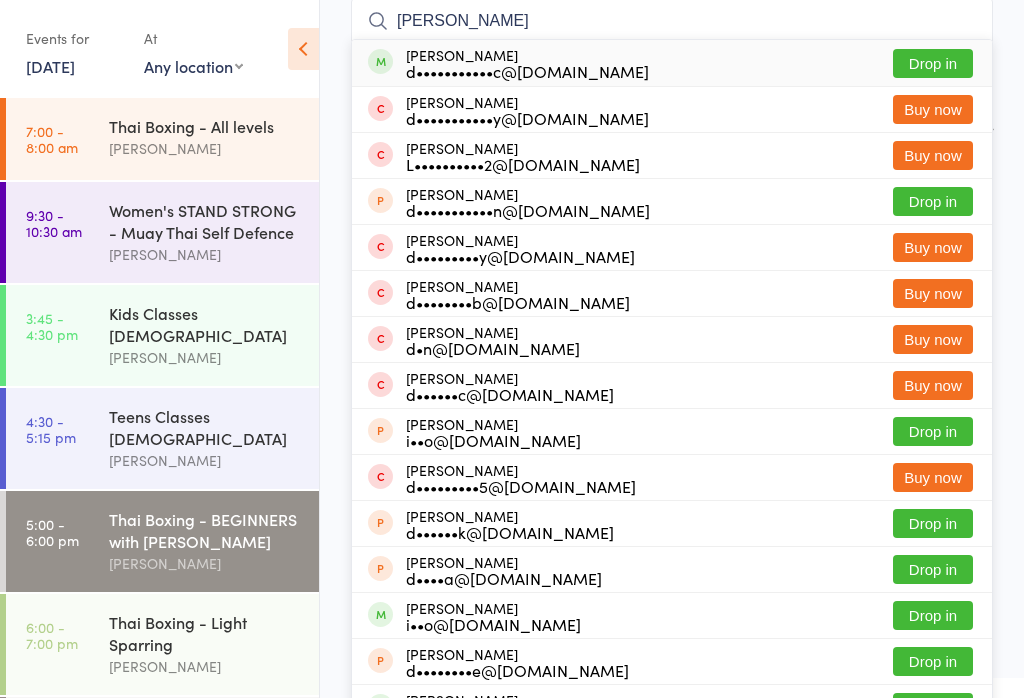 type on "Dan s" 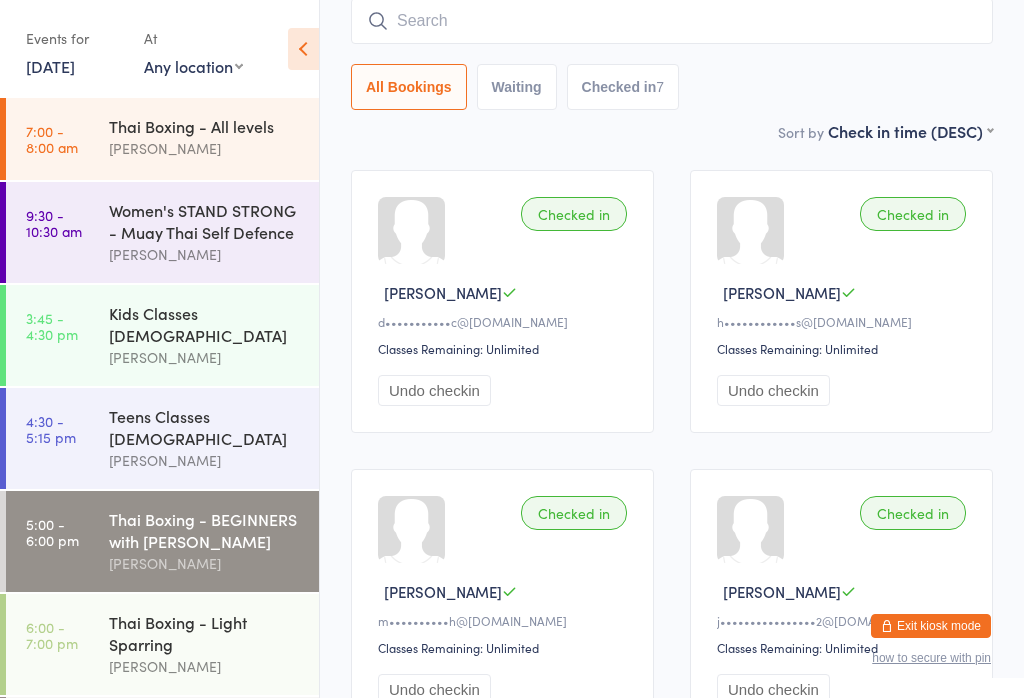 click on "Nick Stone" at bounding box center [205, 460] 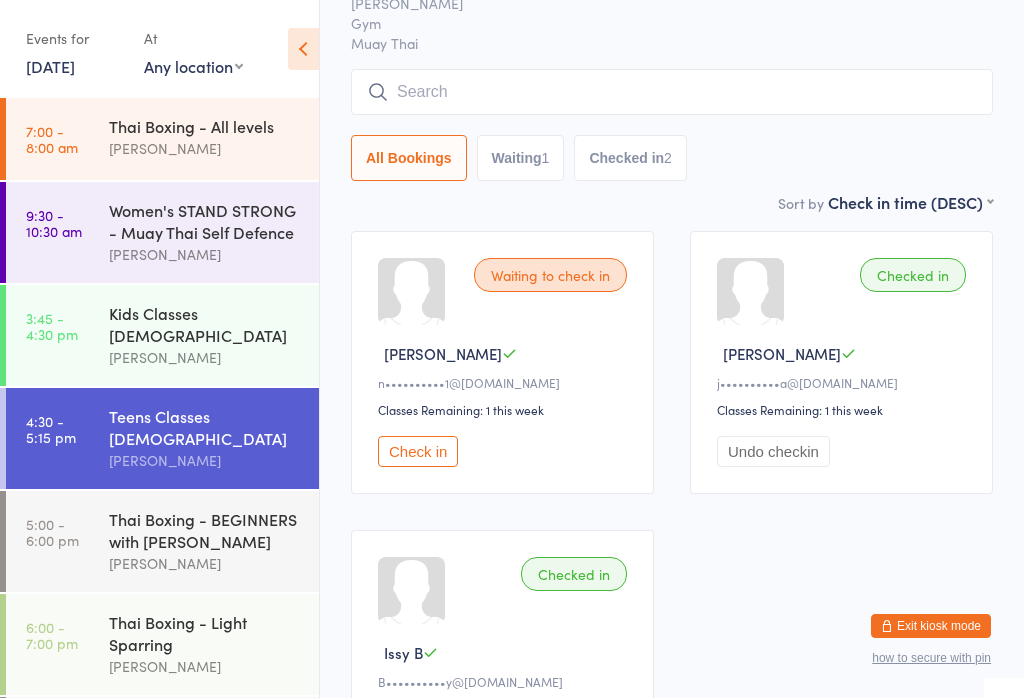 scroll, scrollTop: 119, scrollLeft: 0, axis: vertical 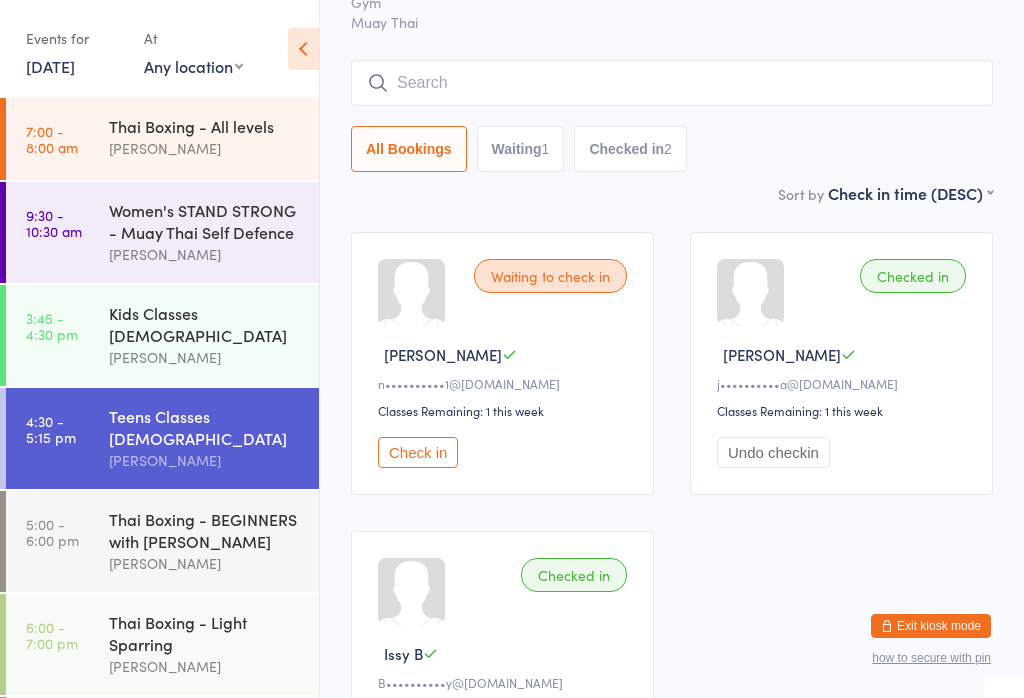 click at bounding box center [672, 83] 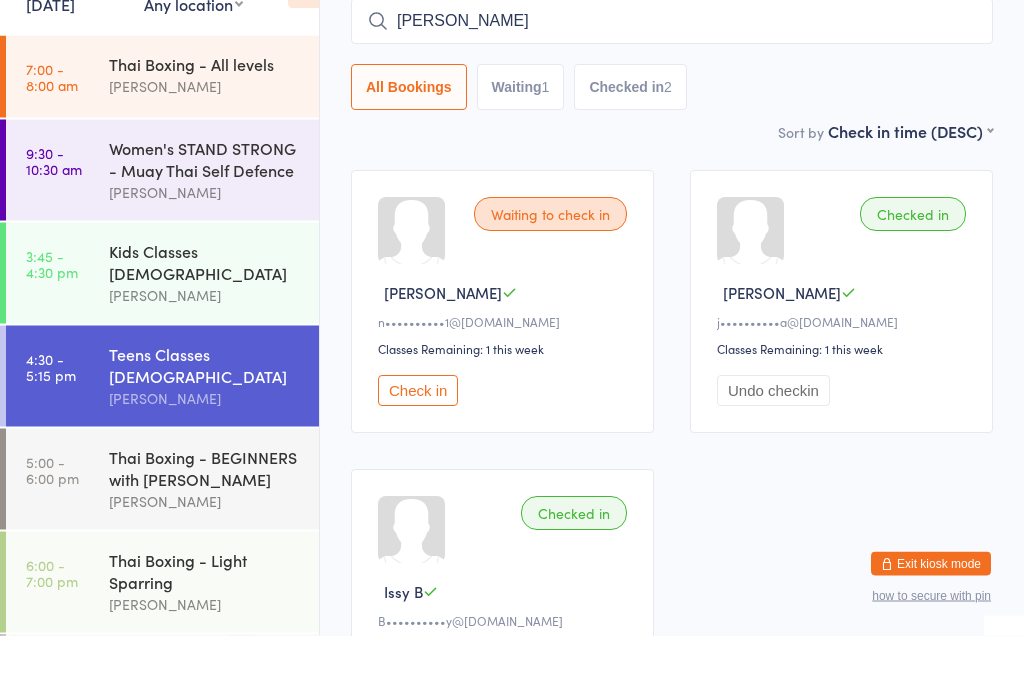type on "Fraser" 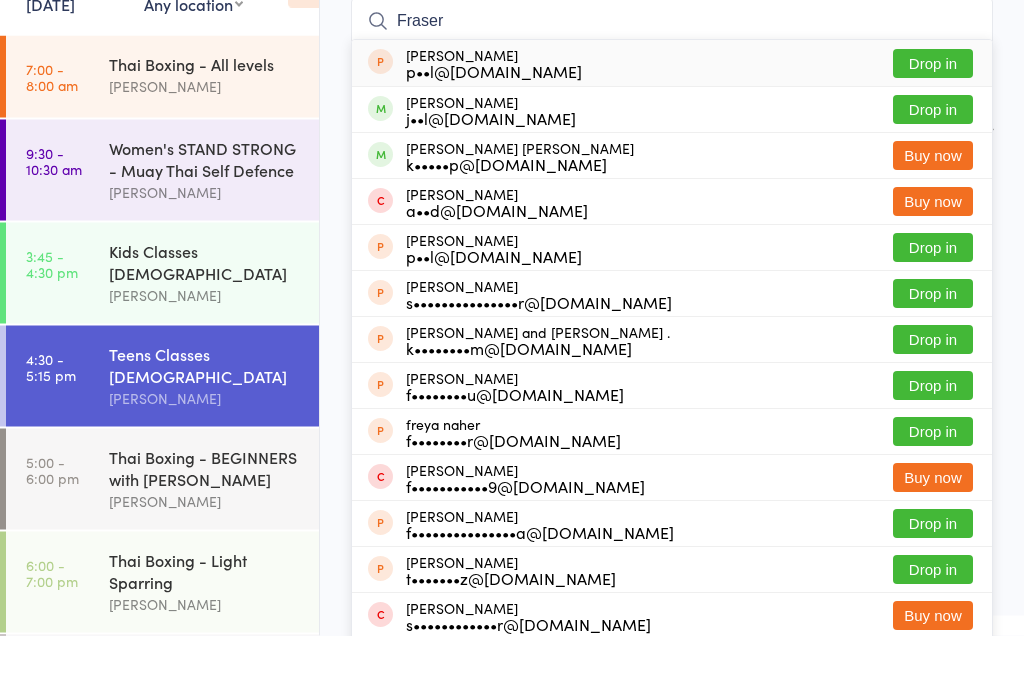 click on "Women's STAND STRONG - Muay Thai Self Defence" at bounding box center (205, 221) 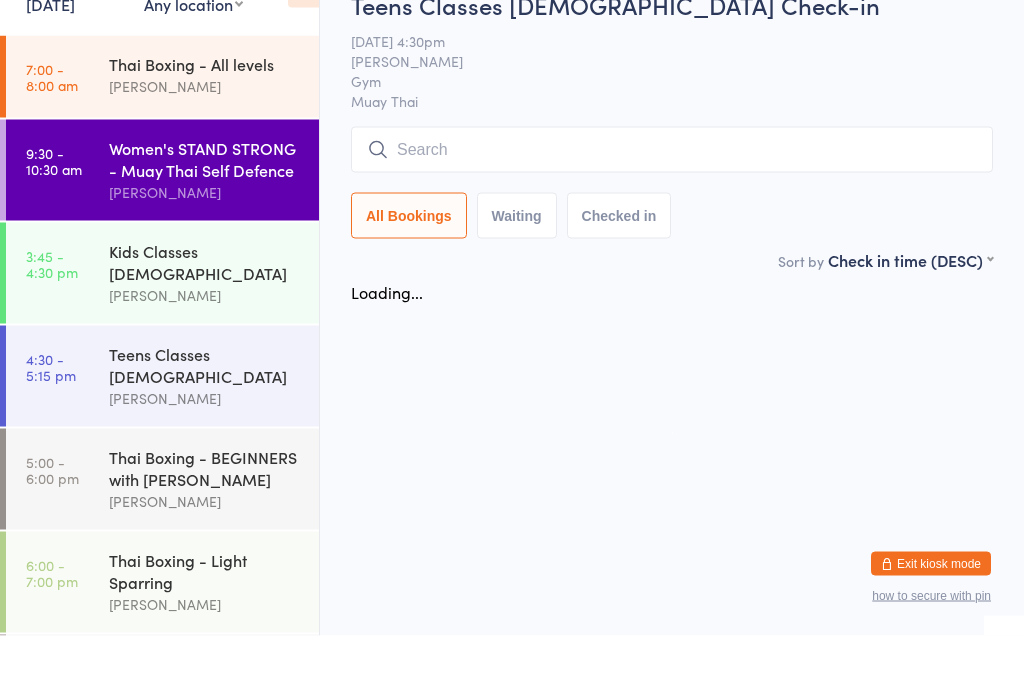 scroll, scrollTop: 0, scrollLeft: 0, axis: both 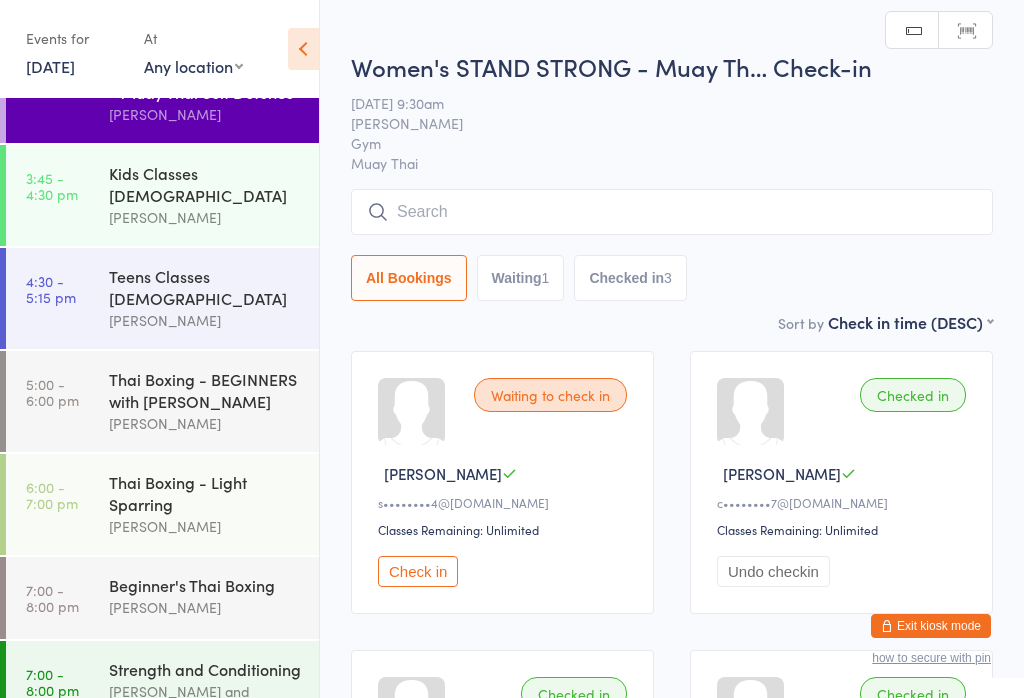 click on "Kids Classes 8-12yo" at bounding box center [205, 184] 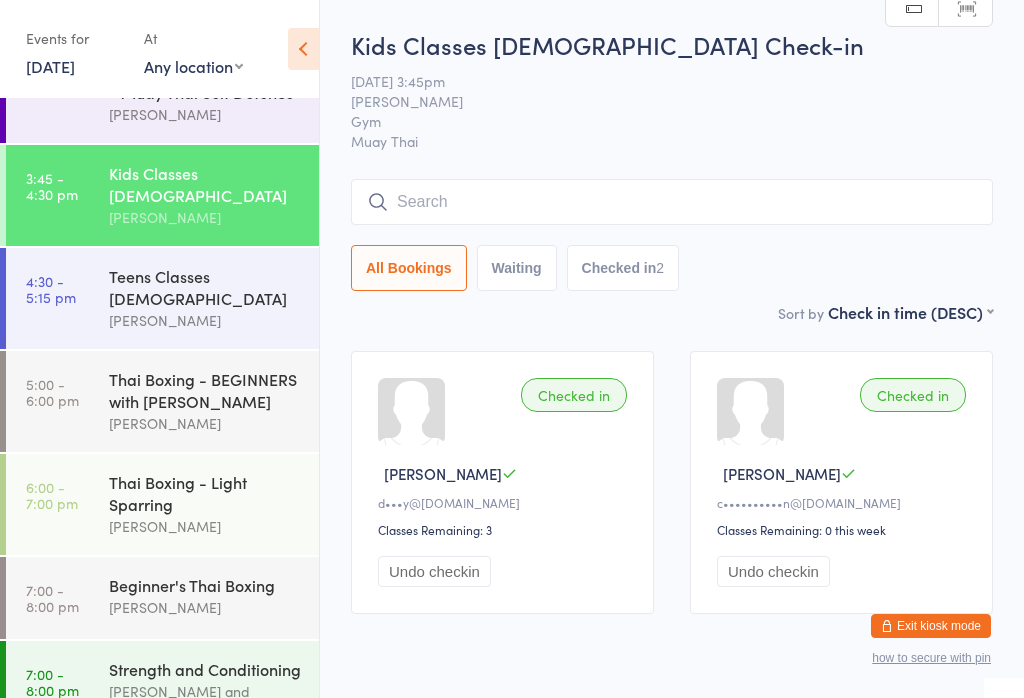 click on "5:00 - 6:00 pm Thai Boxing - BEGINNERS with Armanno Nick Stone" at bounding box center (162, 401) 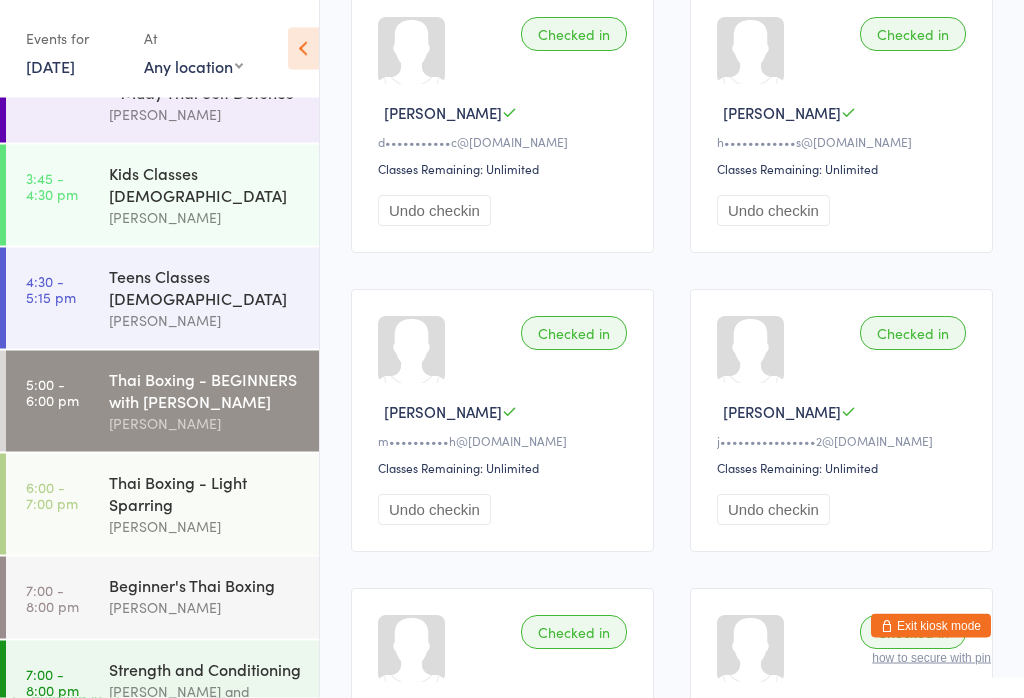 scroll, scrollTop: 338, scrollLeft: 0, axis: vertical 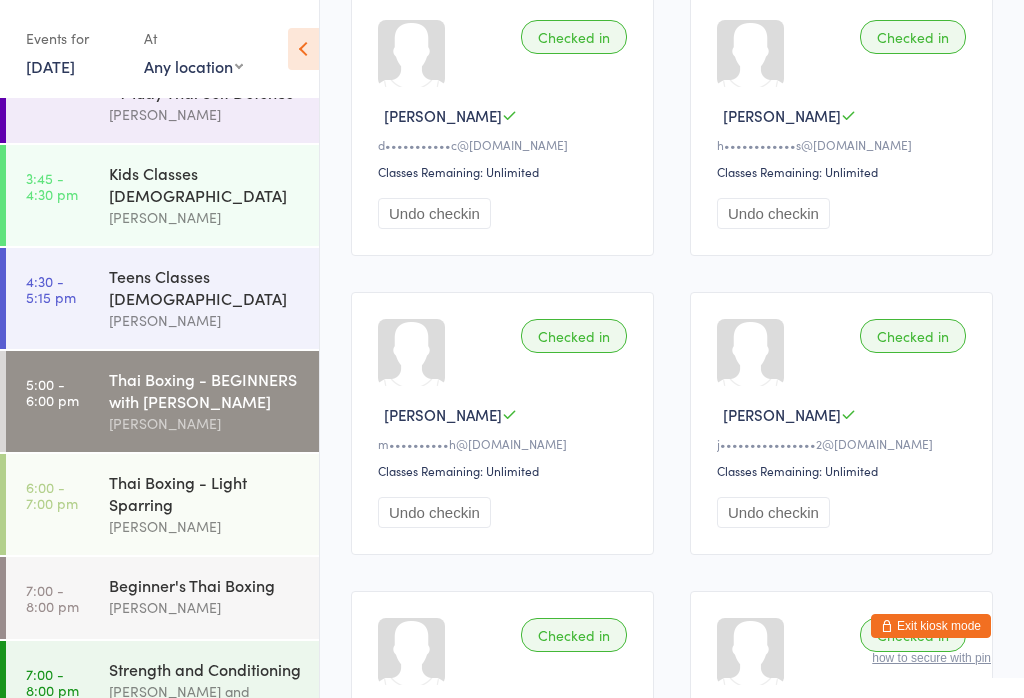click on "Thai Boxing - Light Sparring" at bounding box center (205, 493) 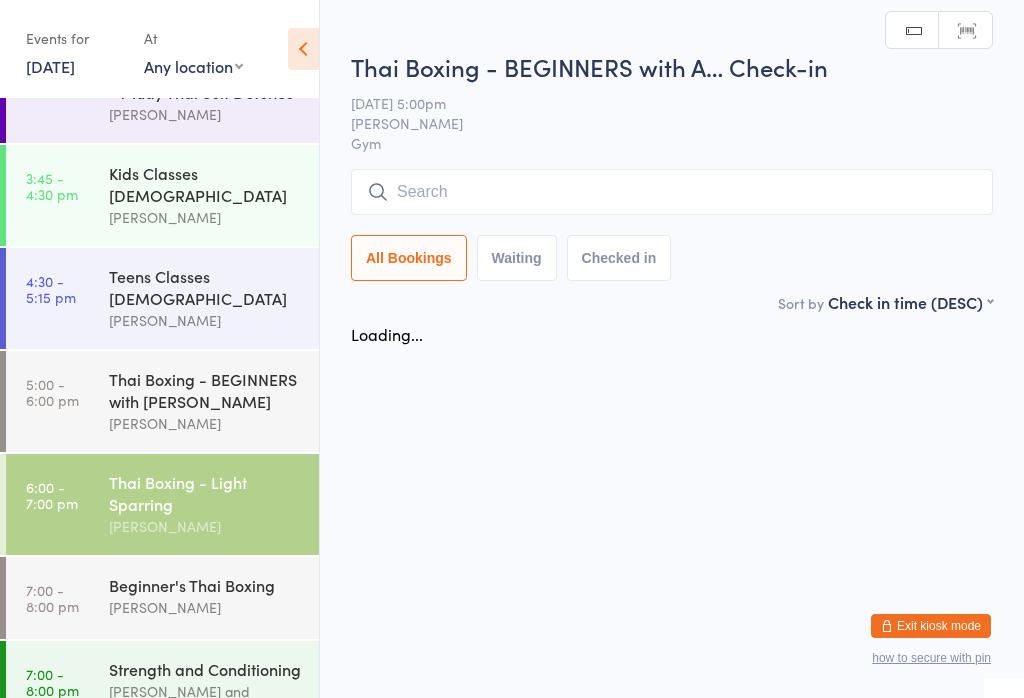 scroll, scrollTop: 0, scrollLeft: 0, axis: both 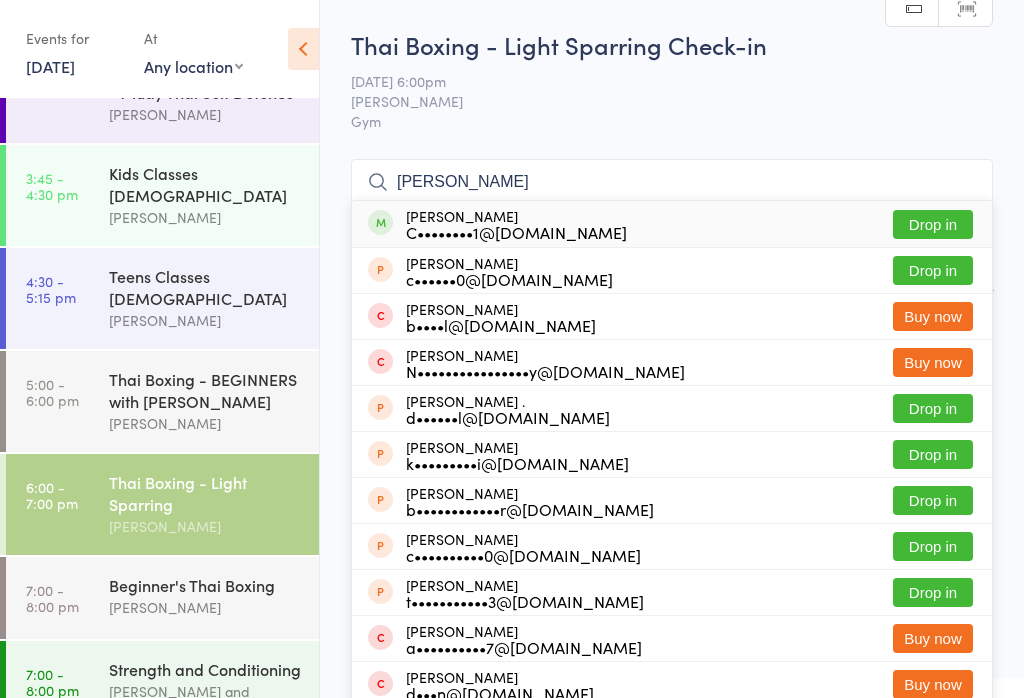 type on "Cody" 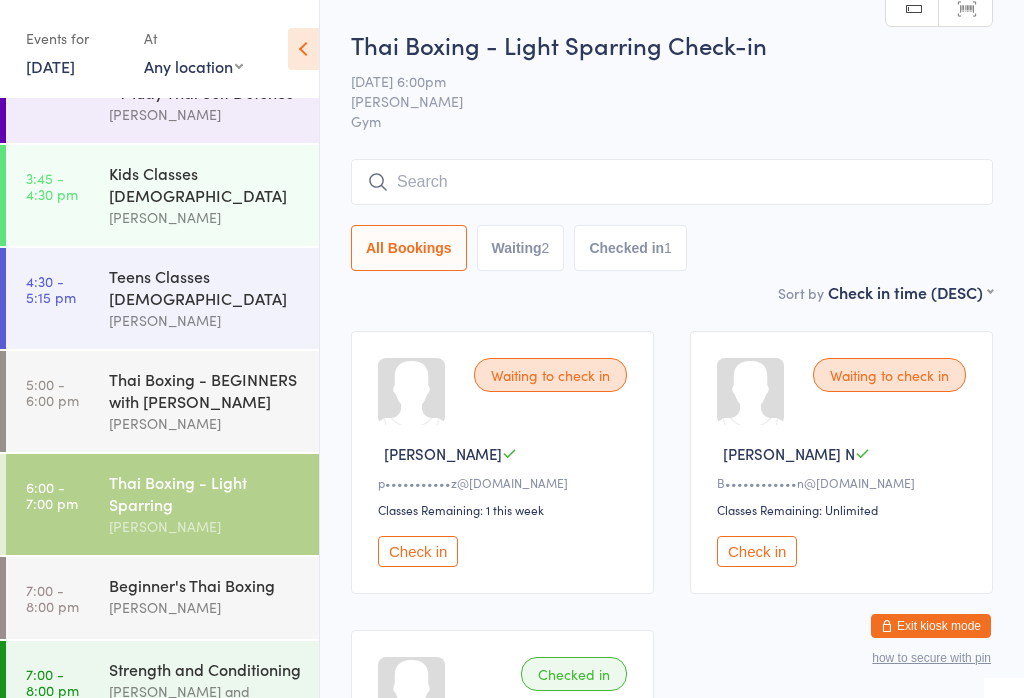 click at bounding box center (672, 182) 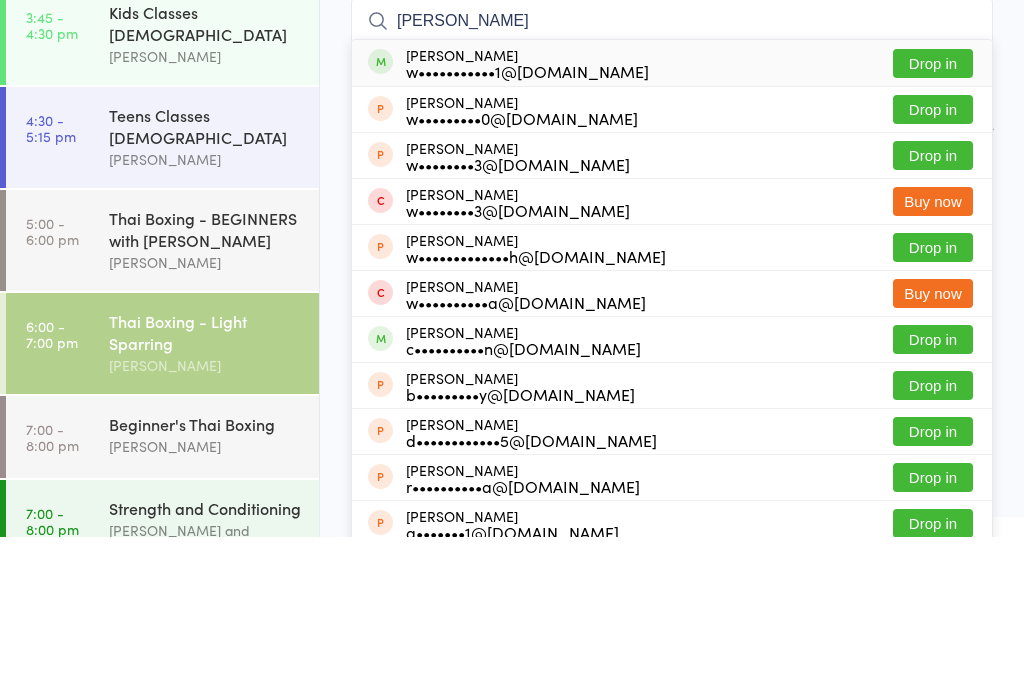 type on "William a" 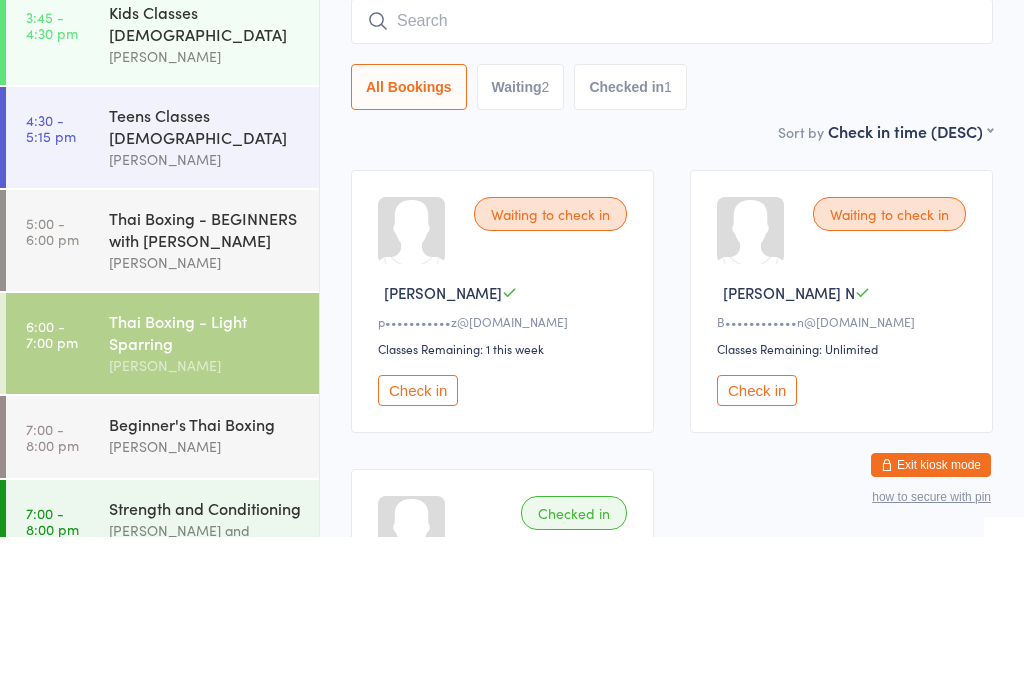 scroll, scrollTop: 161, scrollLeft: 0, axis: vertical 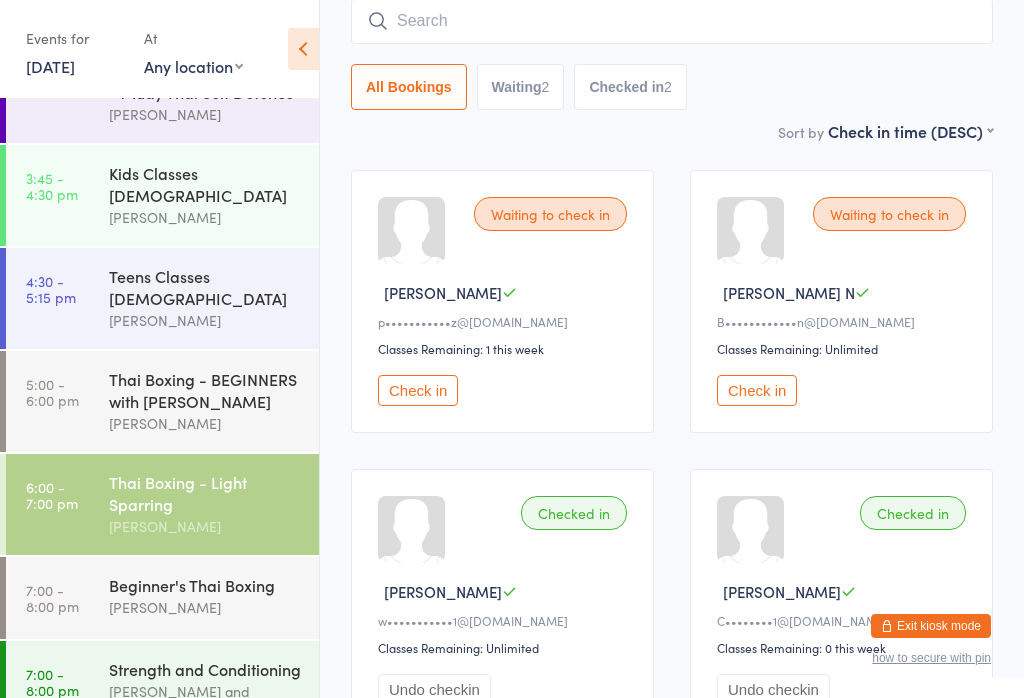 click on "All Bookings Waiting  2 Checked in  2" at bounding box center (672, 87) 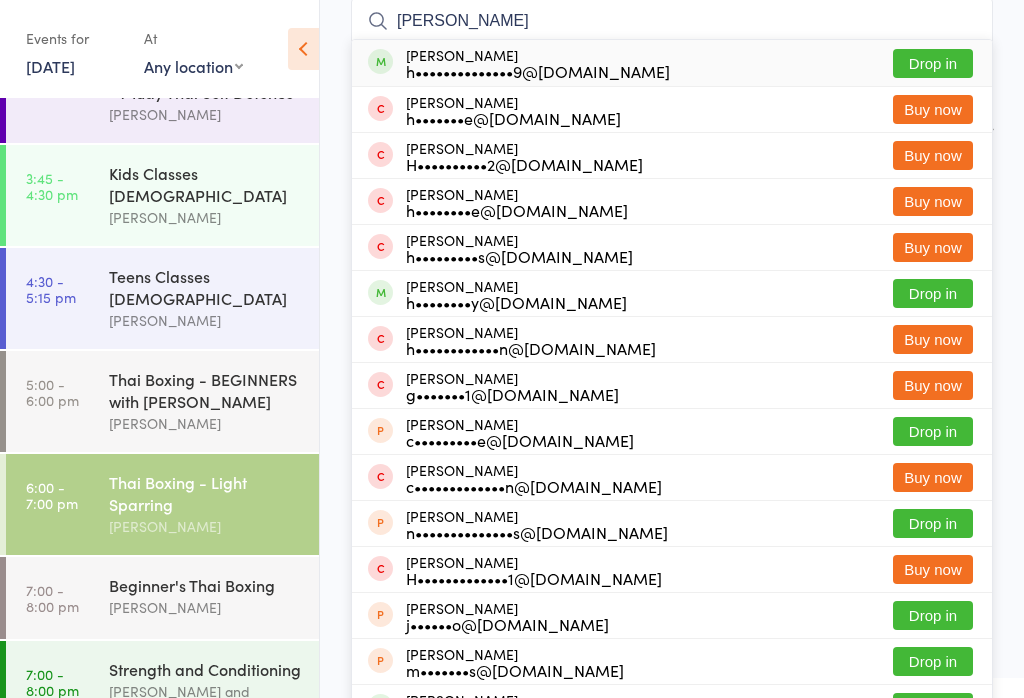 type on "Hugo pos" 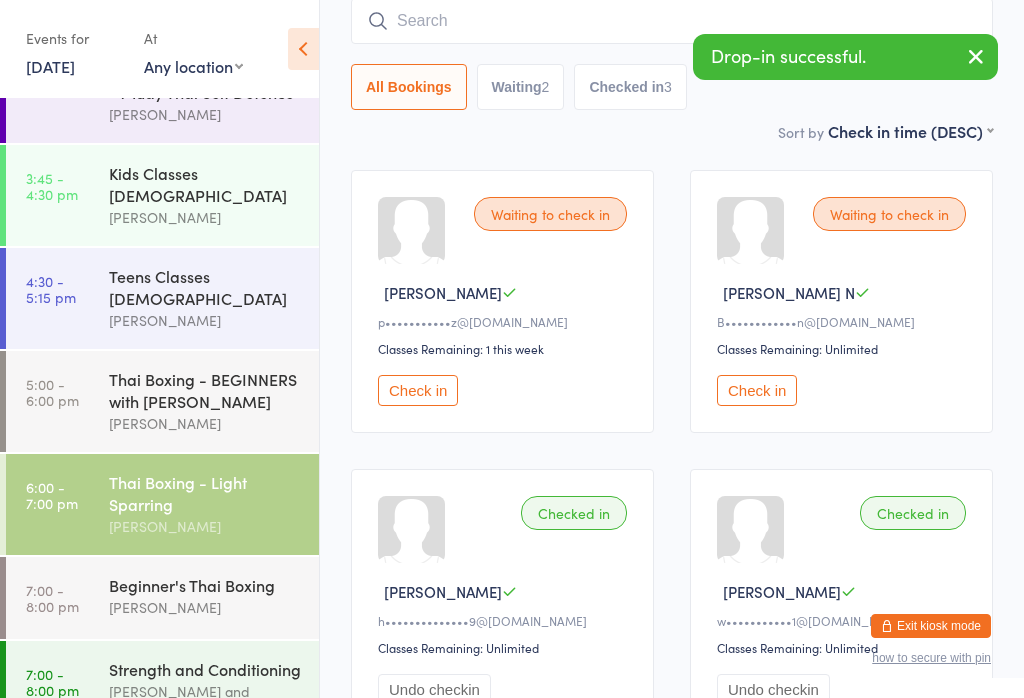 click on "Check in" at bounding box center [757, 390] 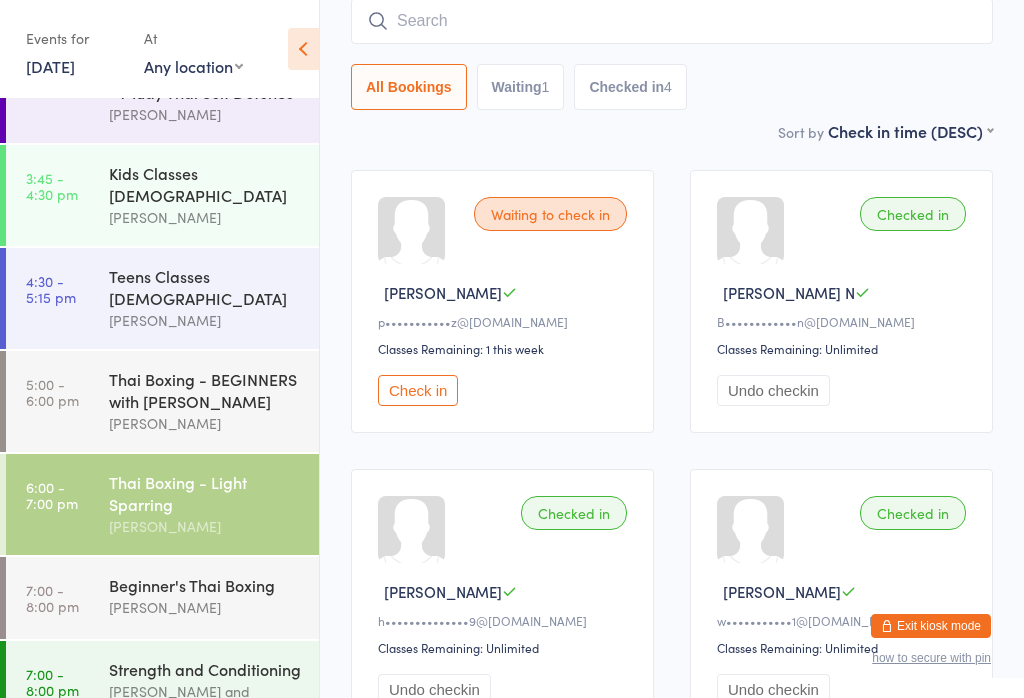 click on "Check in" at bounding box center [418, 390] 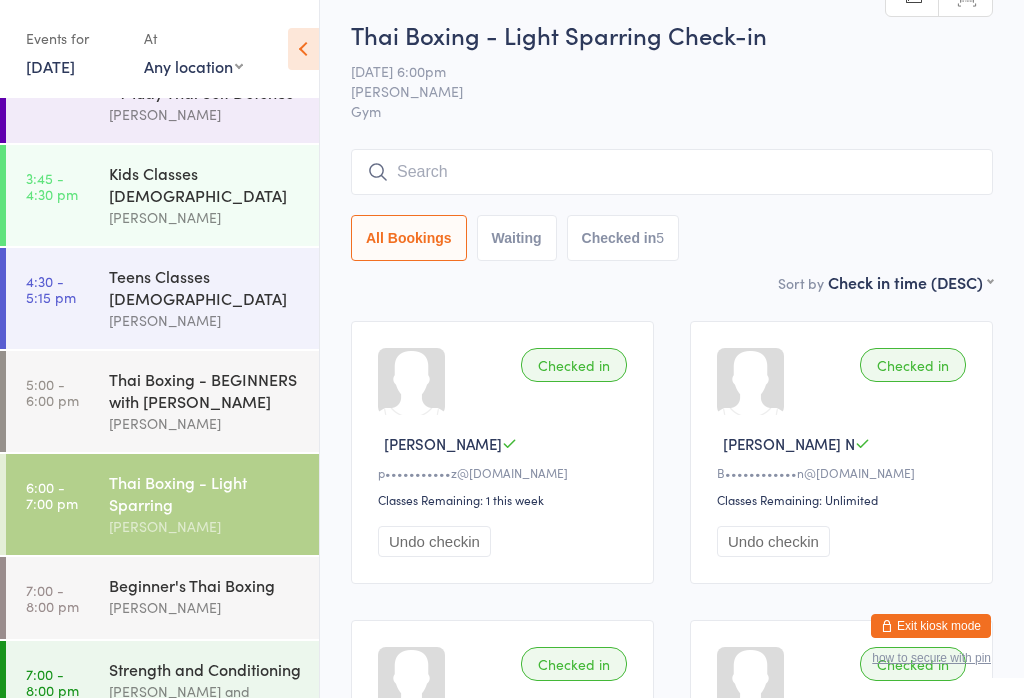 scroll, scrollTop: 0, scrollLeft: 0, axis: both 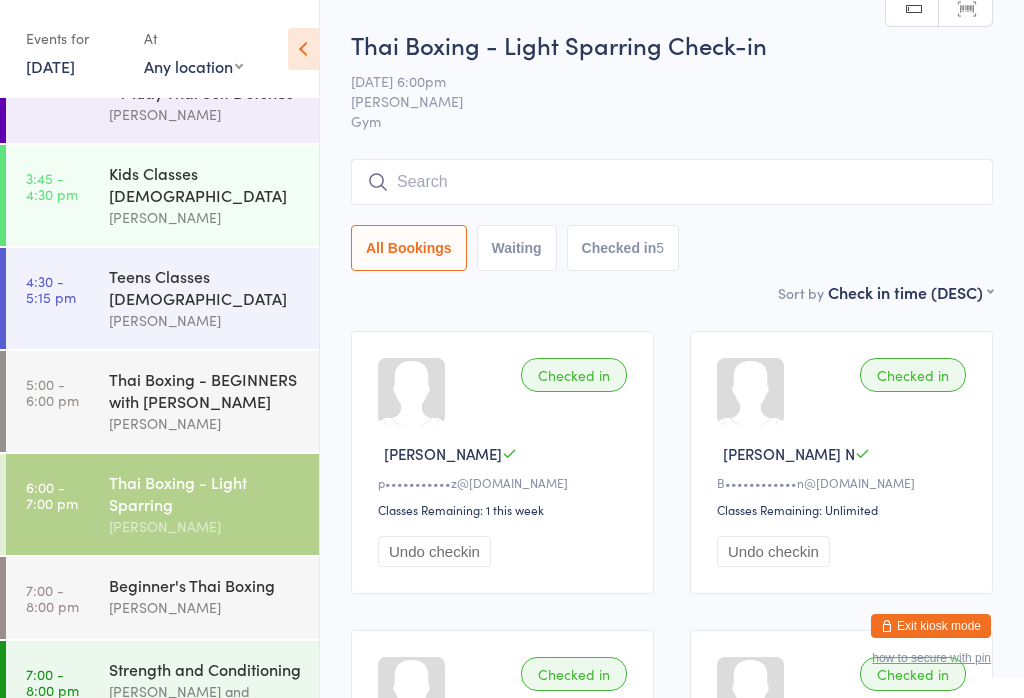 click at bounding box center [672, 182] 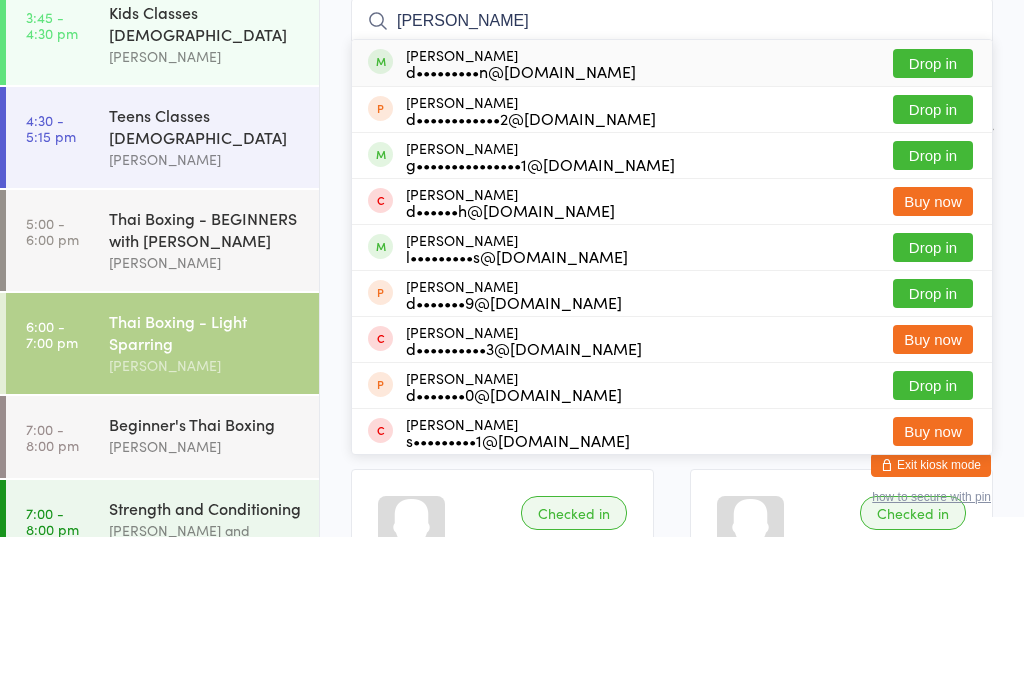 type on "Diaz" 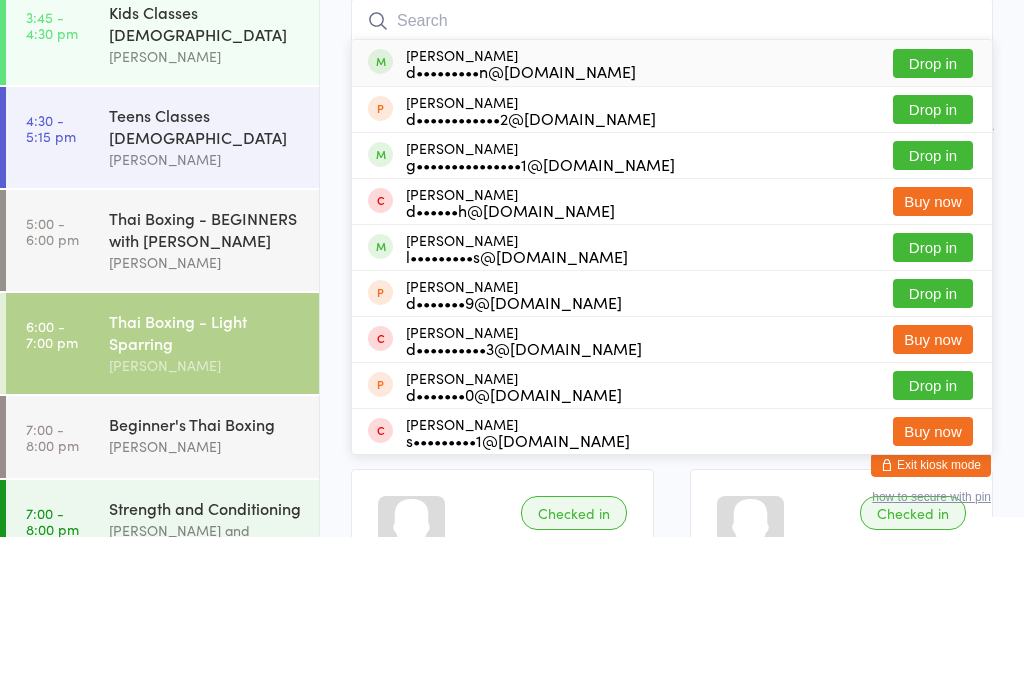 scroll, scrollTop: 161, scrollLeft: 0, axis: vertical 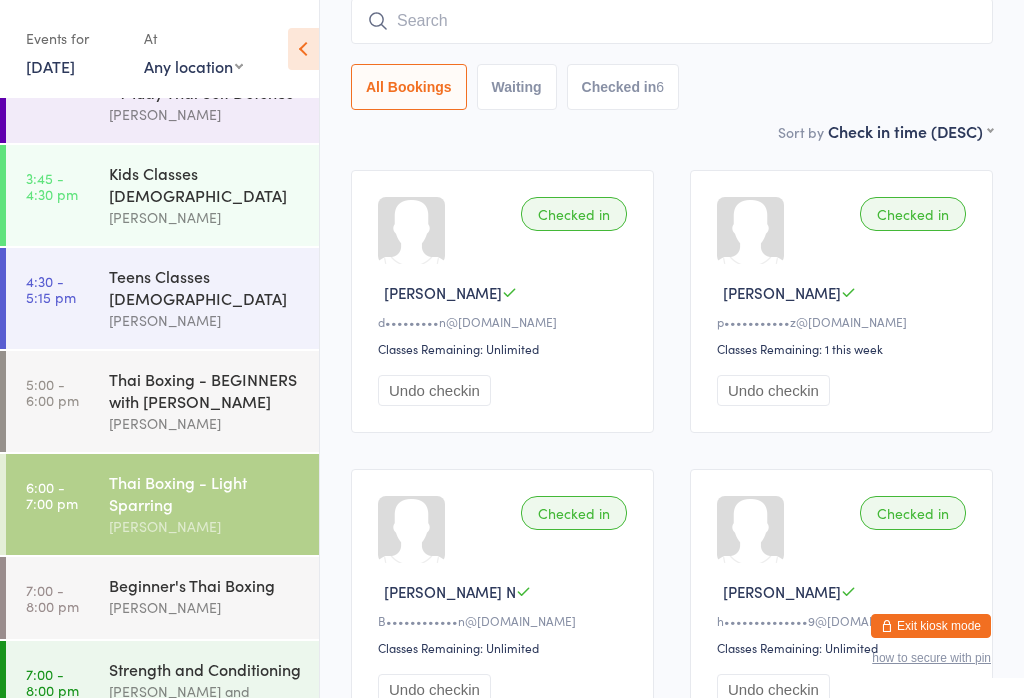 click at bounding box center (672, 21) 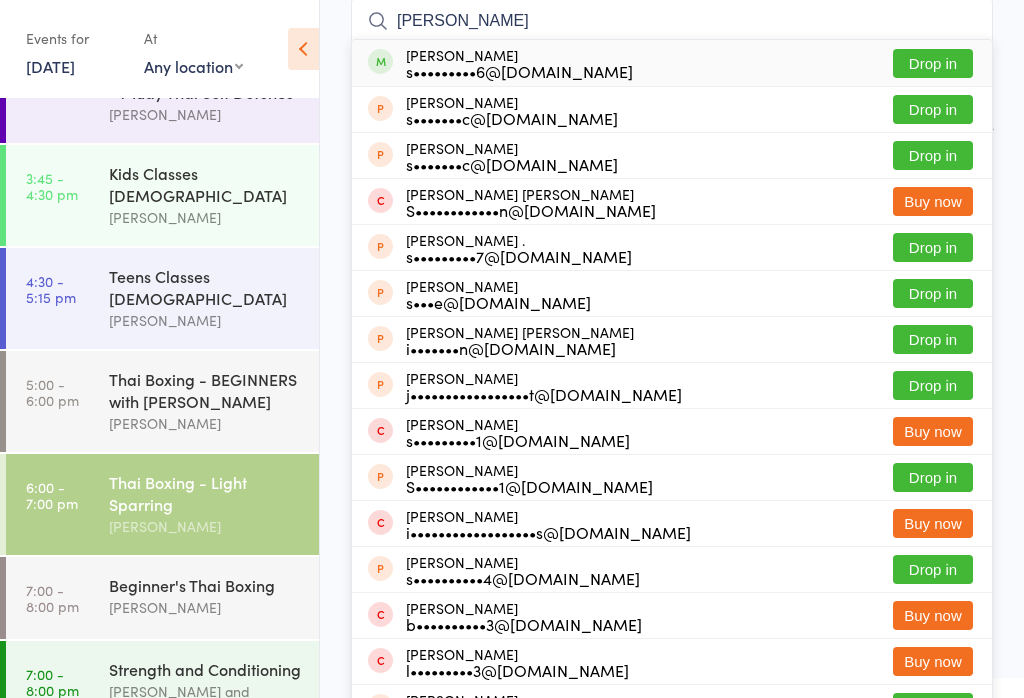 type on "Stella" 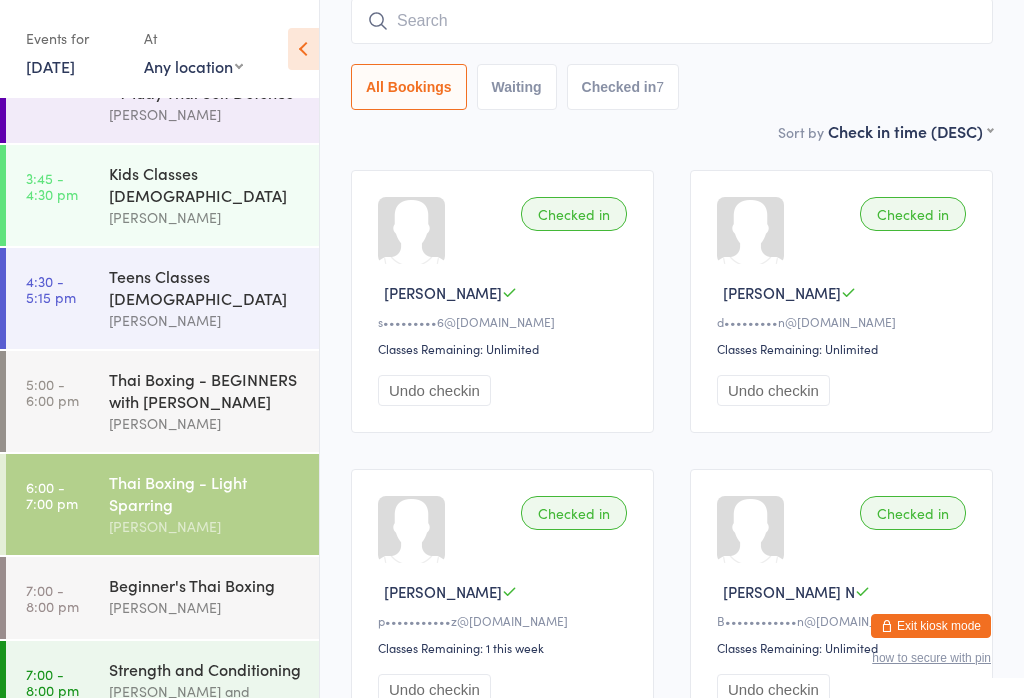 click at bounding box center [672, 21] 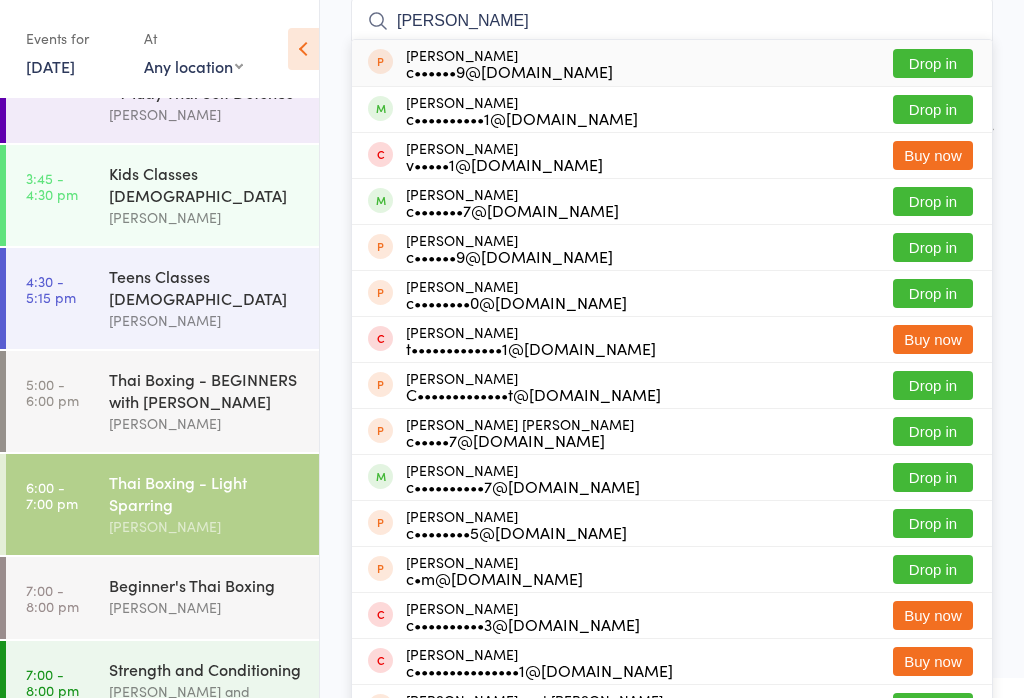 type on "Cameron g" 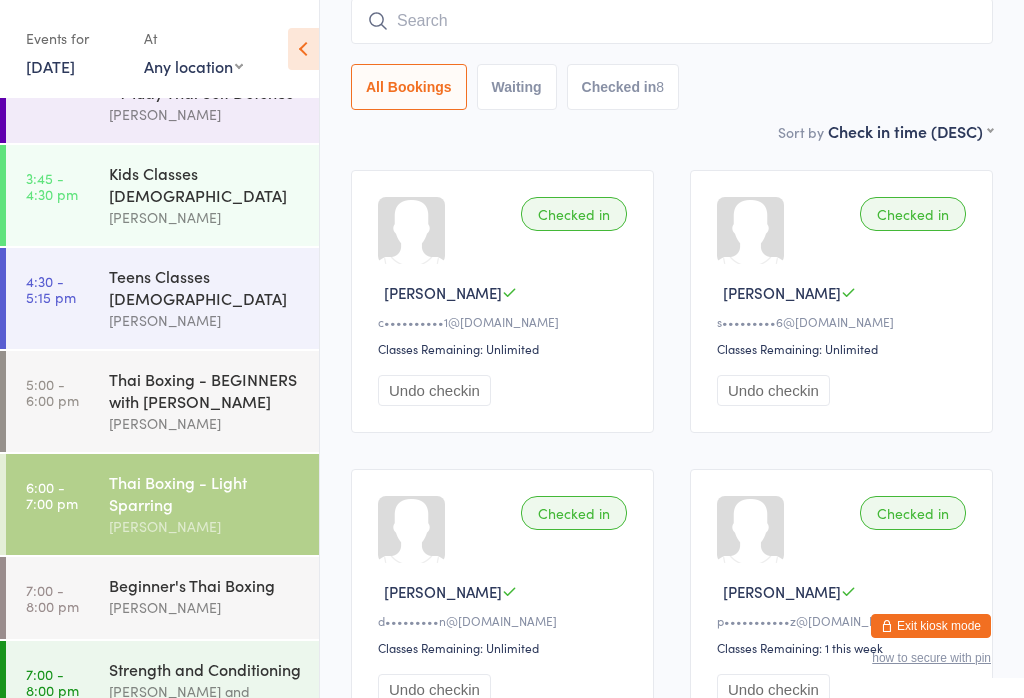 click at bounding box center [672, 21] 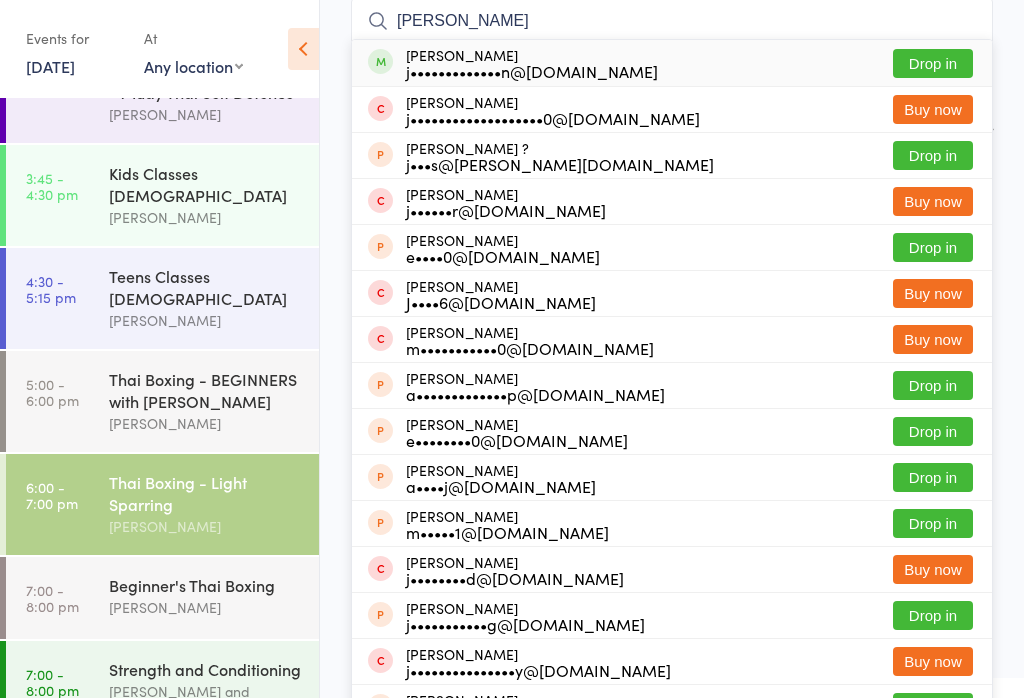 type on "James Wils" 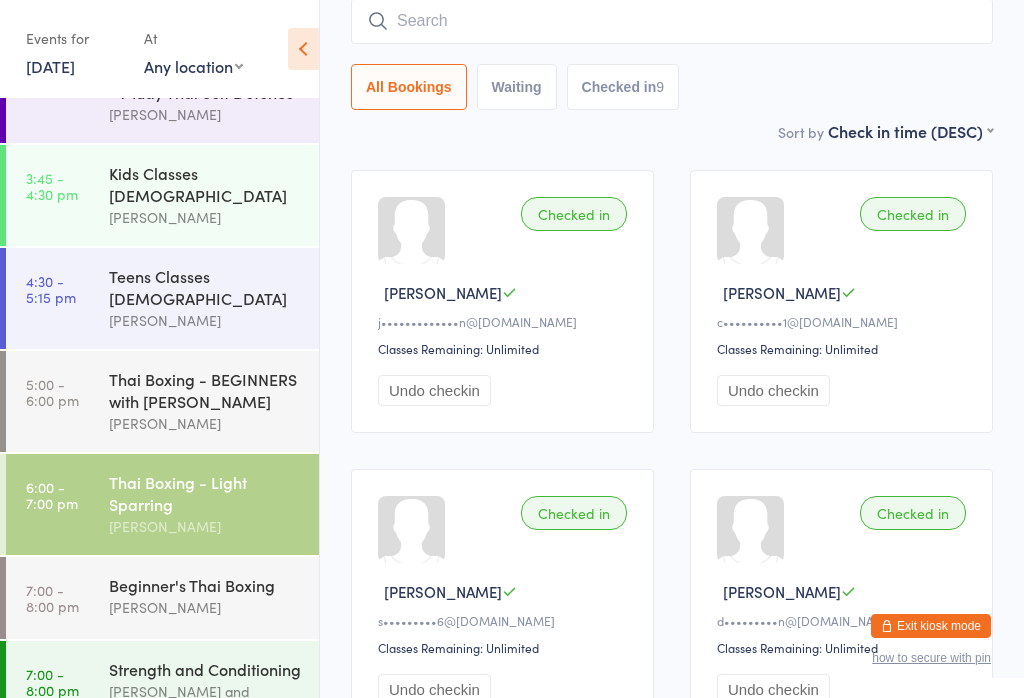 click at bounding box center [672, 21] 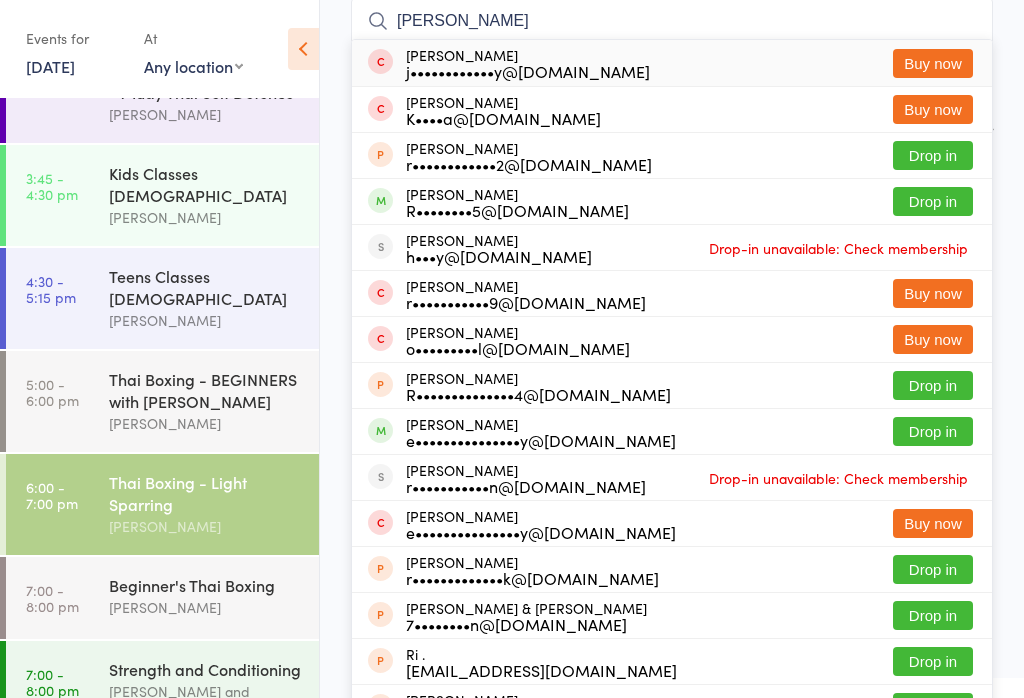 type on "Riley" 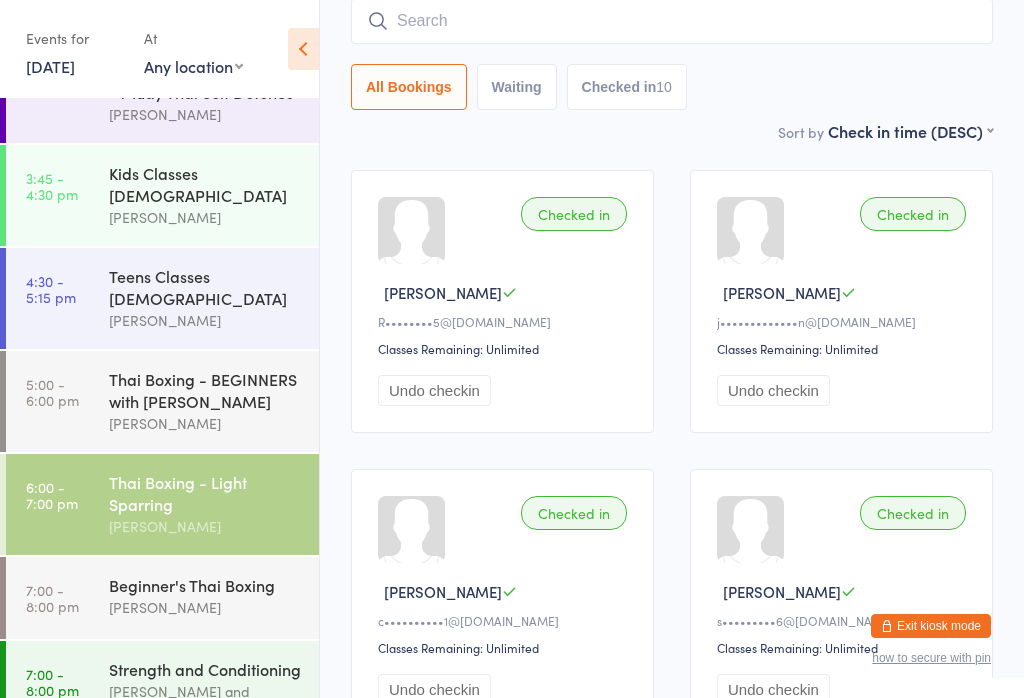 click at bounding box center (672, 21) 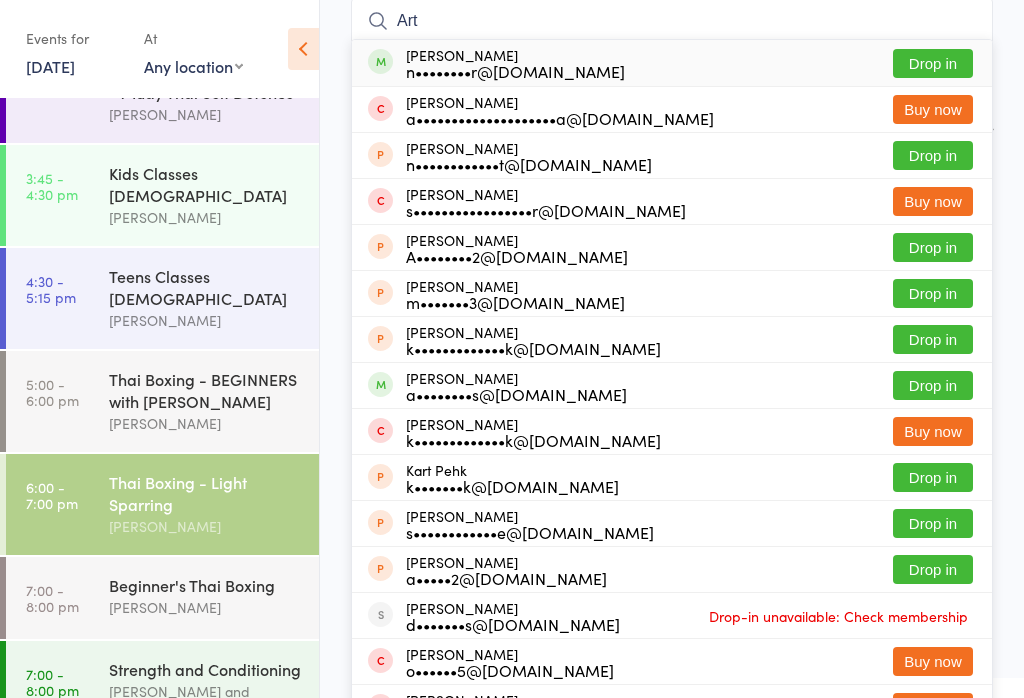 type on "Art" 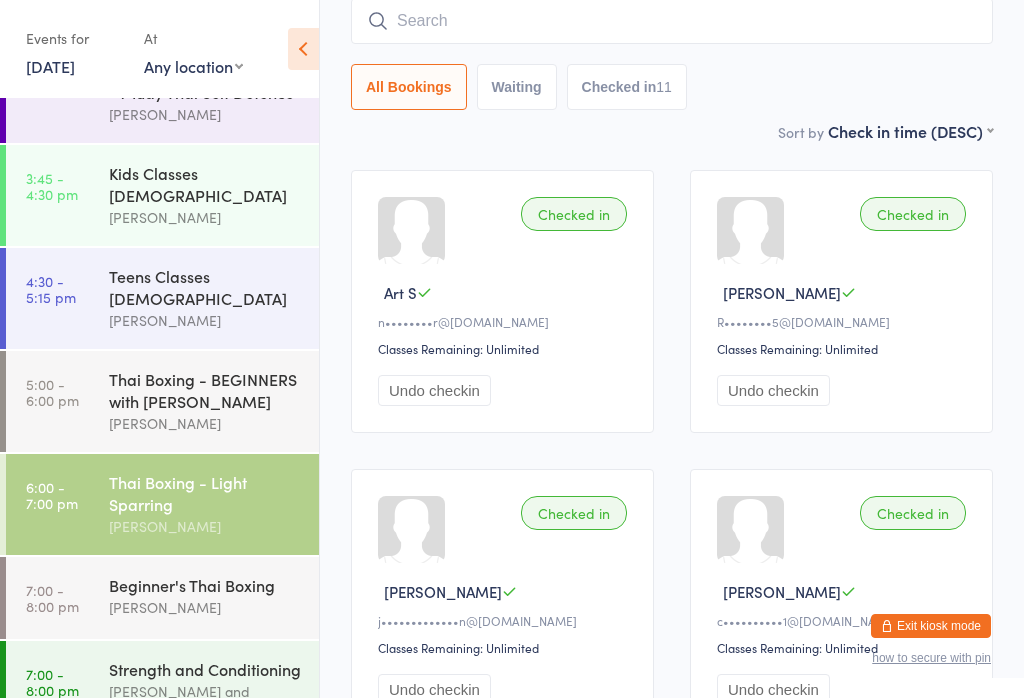 click at bounding box center [672, 21] 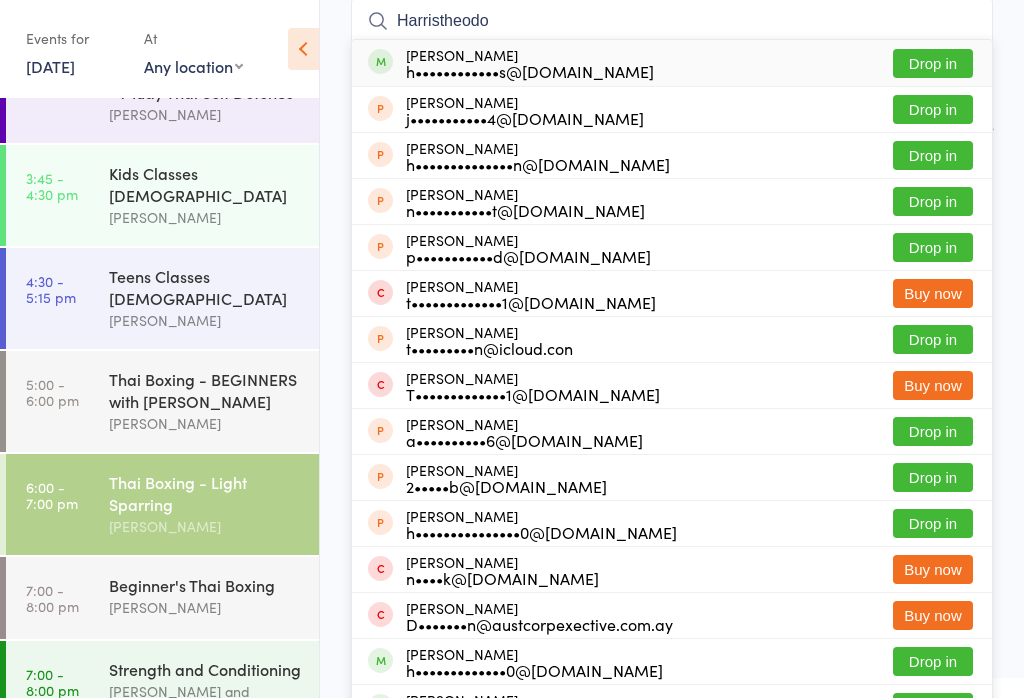 type on "Harristheodo" 